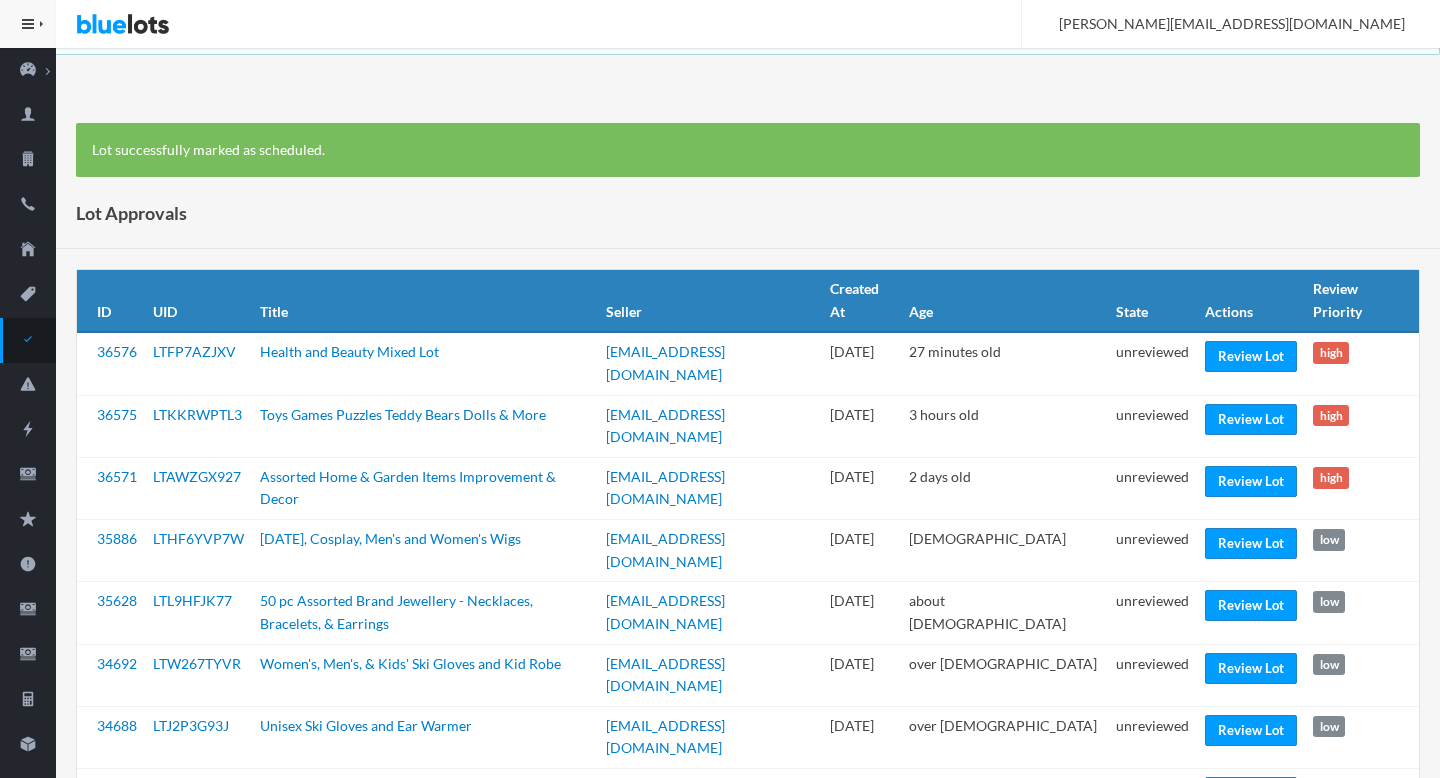 scroll, scrollTop: 0, scrollLeft: 0, axis: both 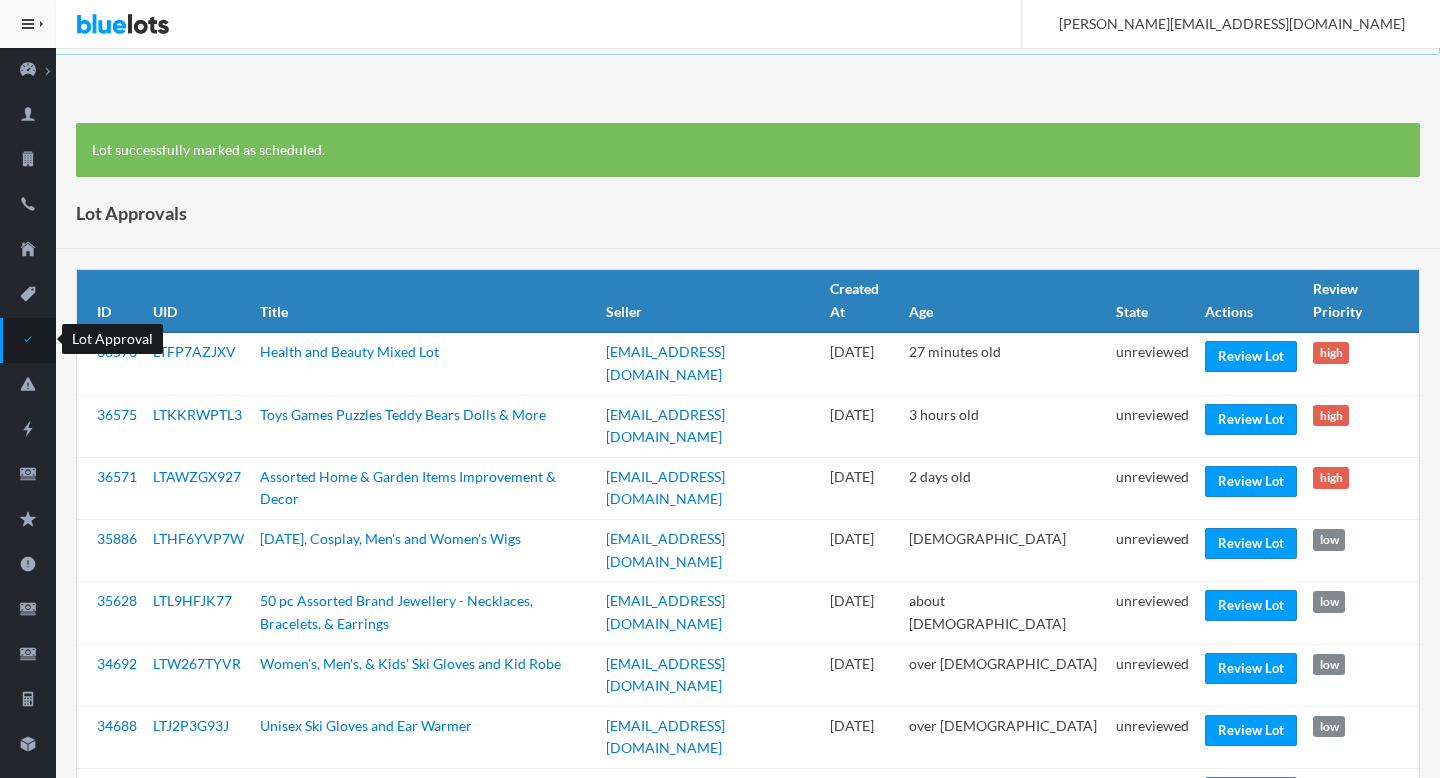 click 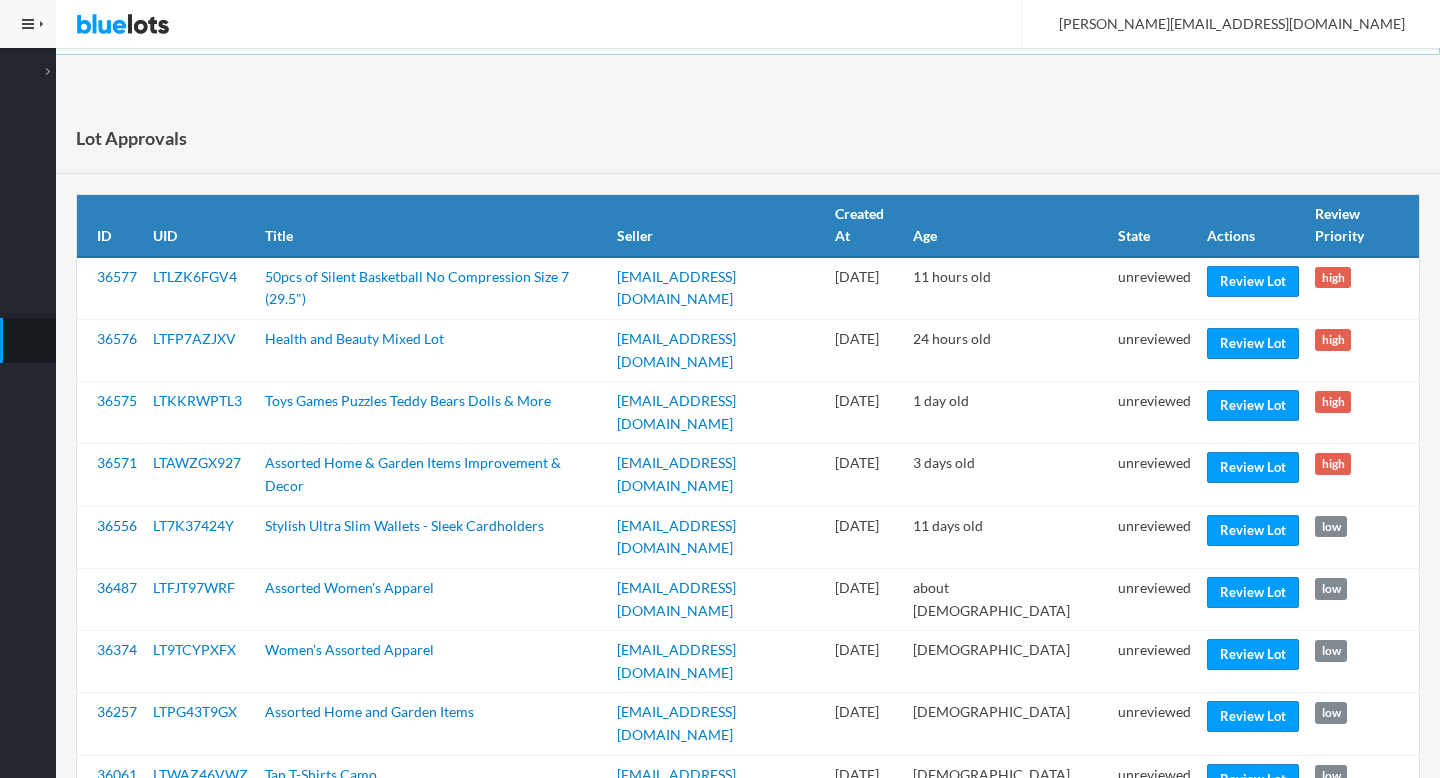 scroll, scrollTop: 0, scrollLeft: 0, axis: both 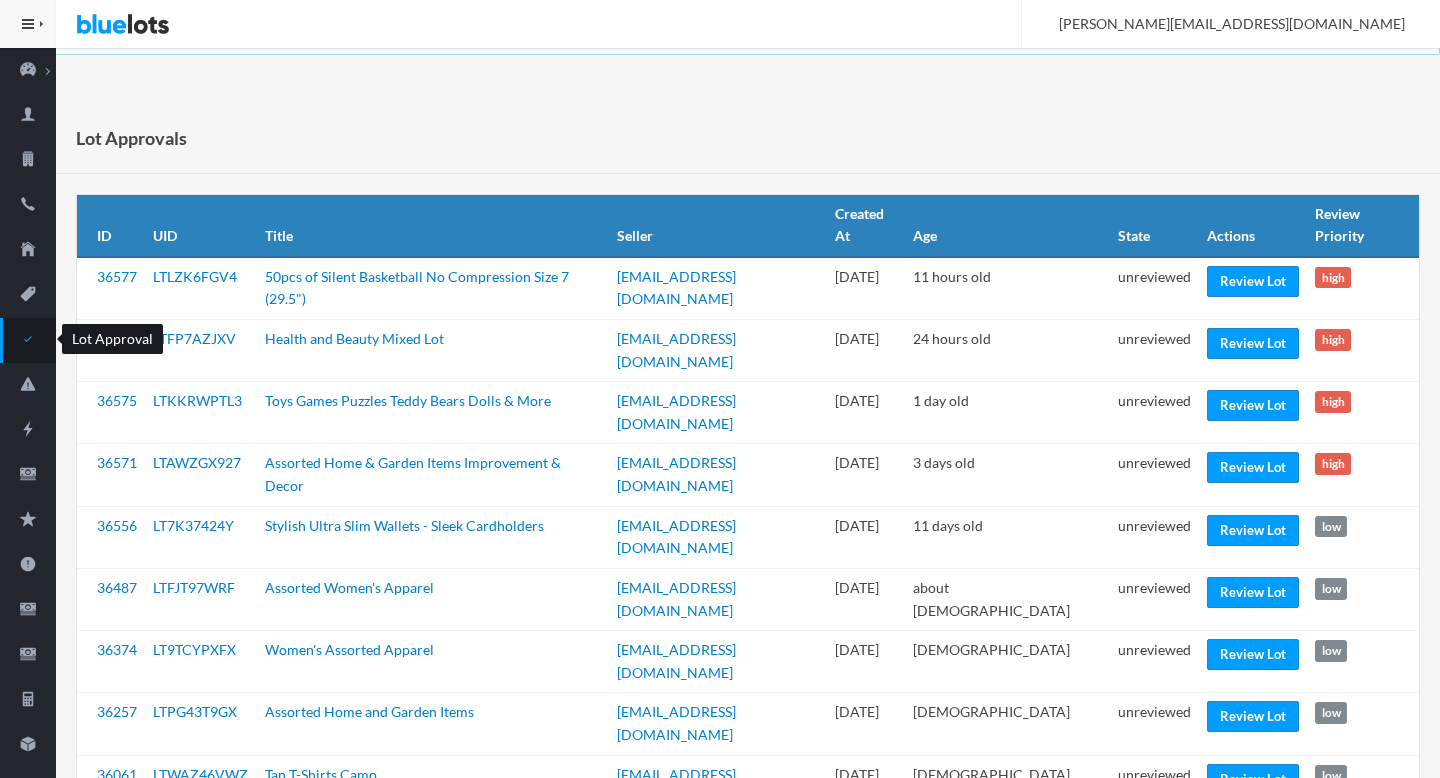 click 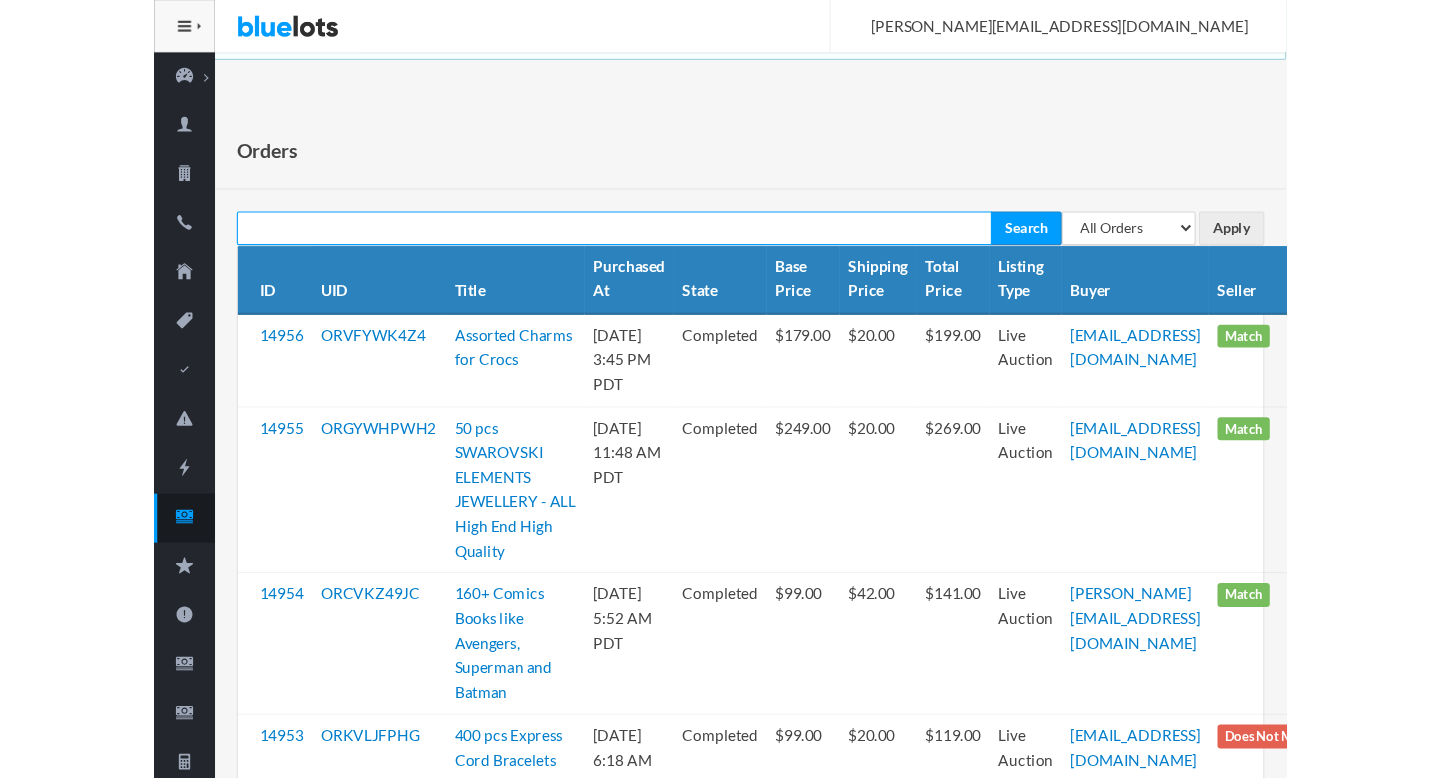 scroll, scrollTop: 0, scrollLeft: 0, axis: both 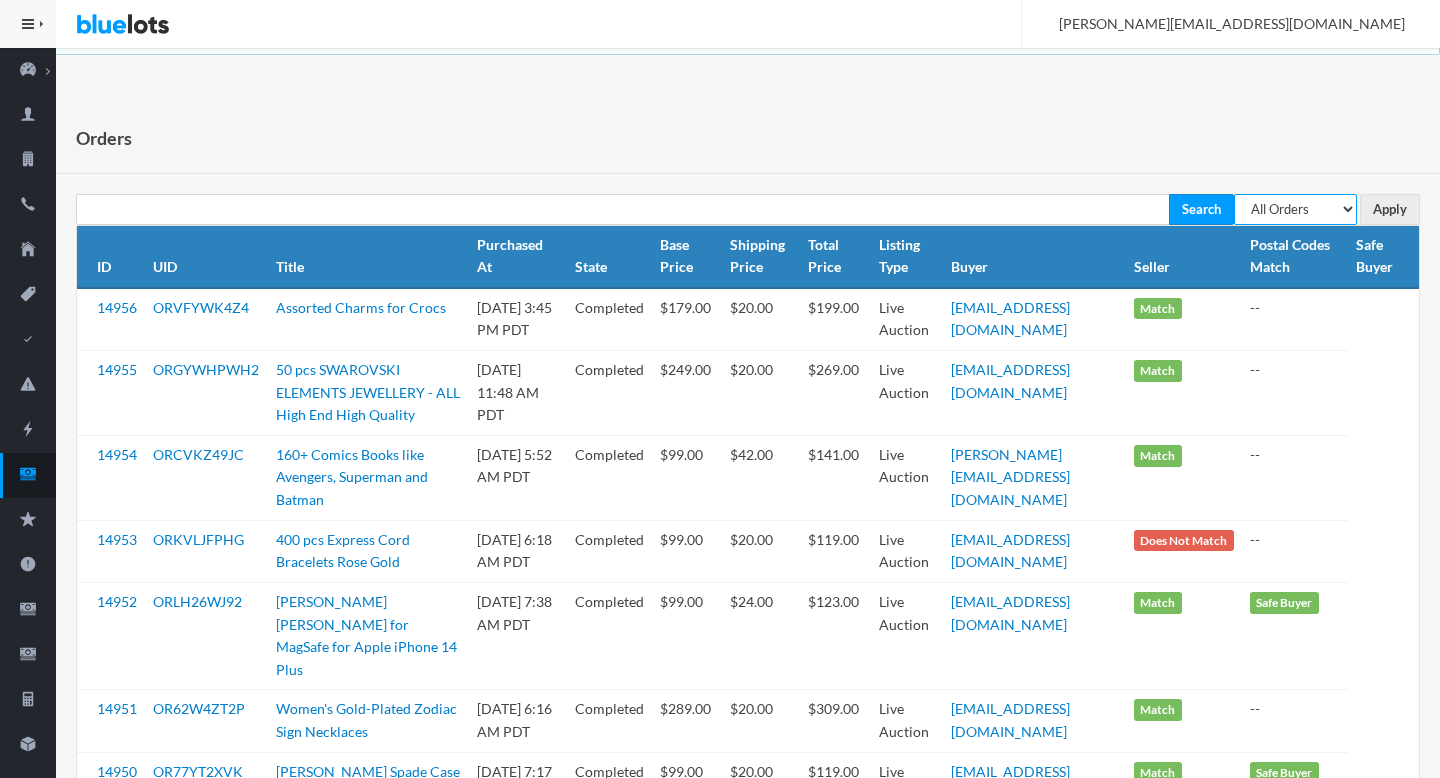 click on "All Orders Pending
Completed
Under review
Cancelled" at bounding box center (1295, 209) 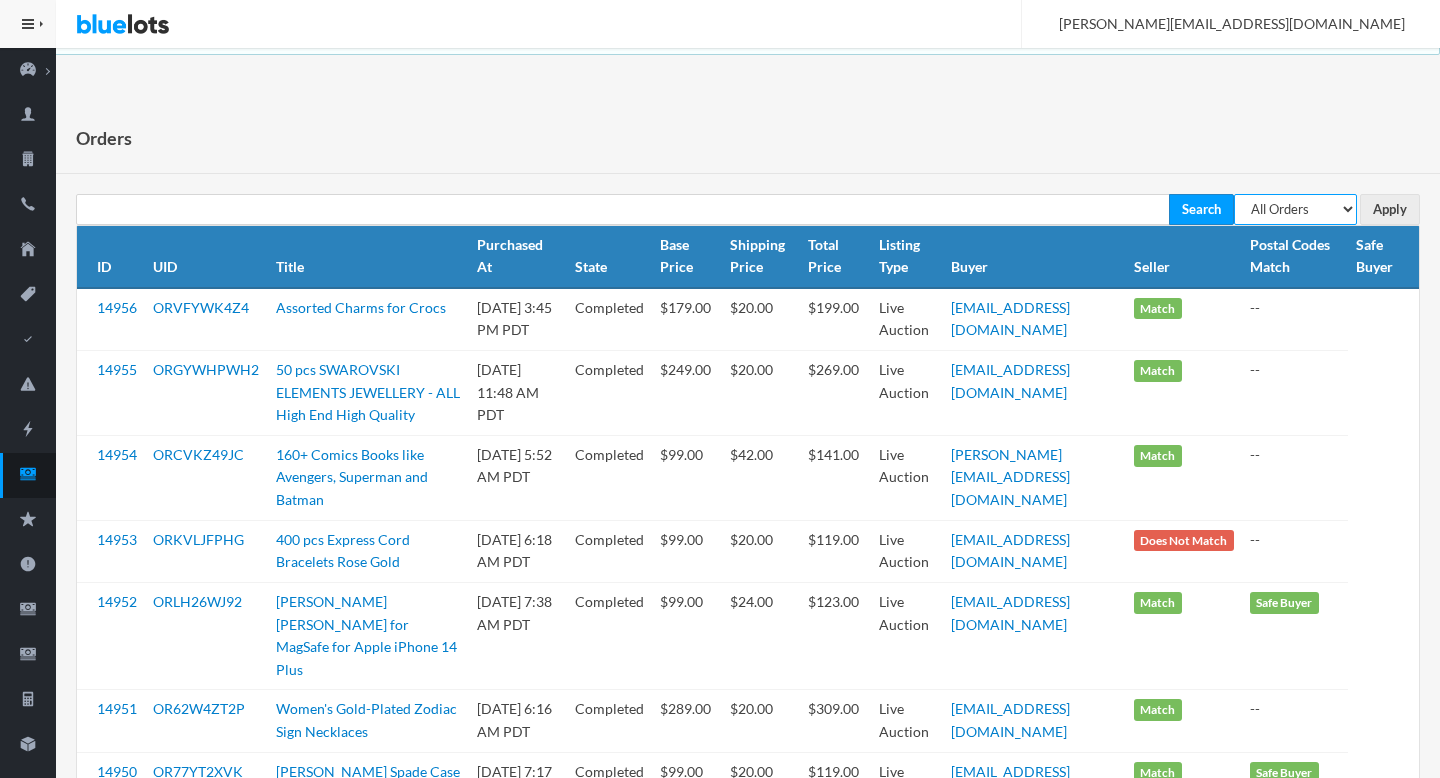 select on "pending" 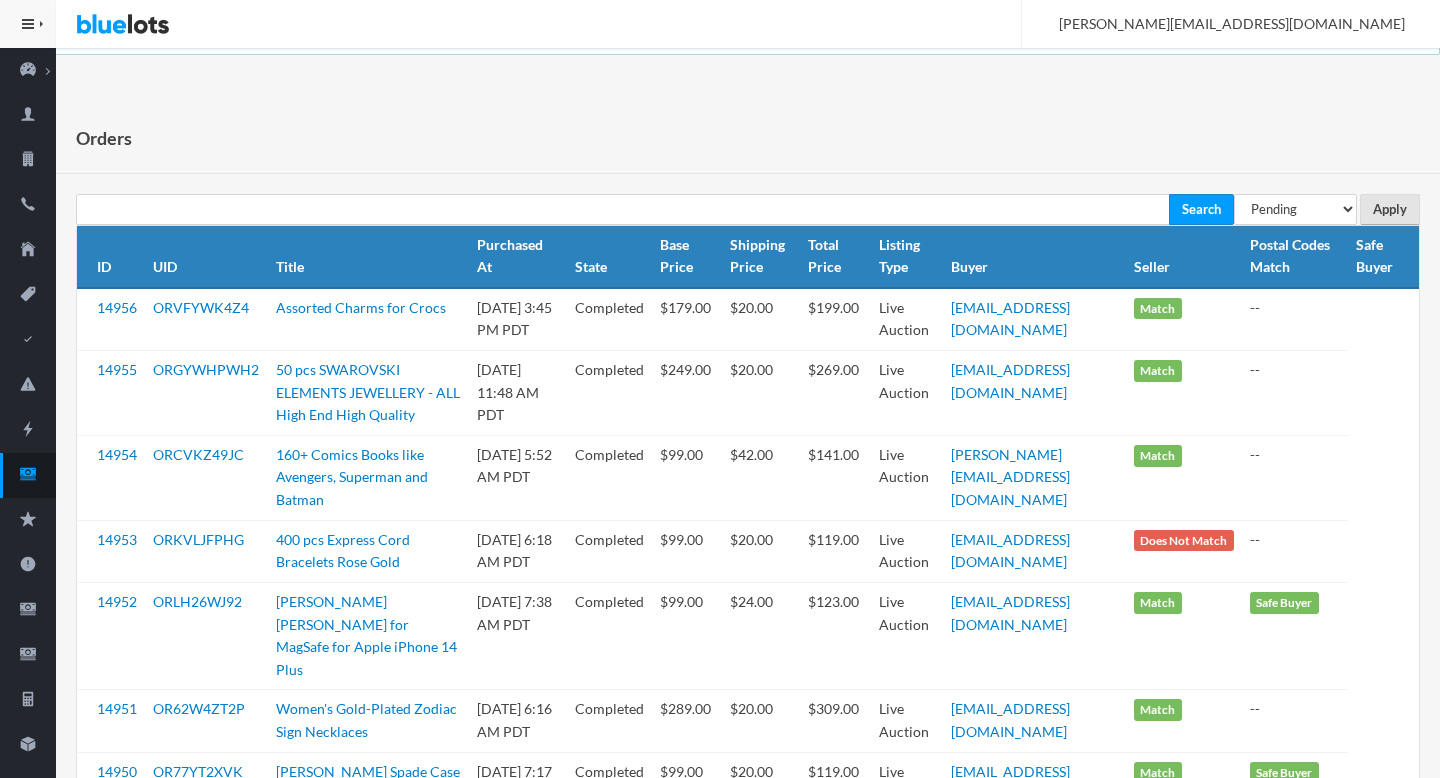 click on "Apply" at bounding box center (1390, 209) 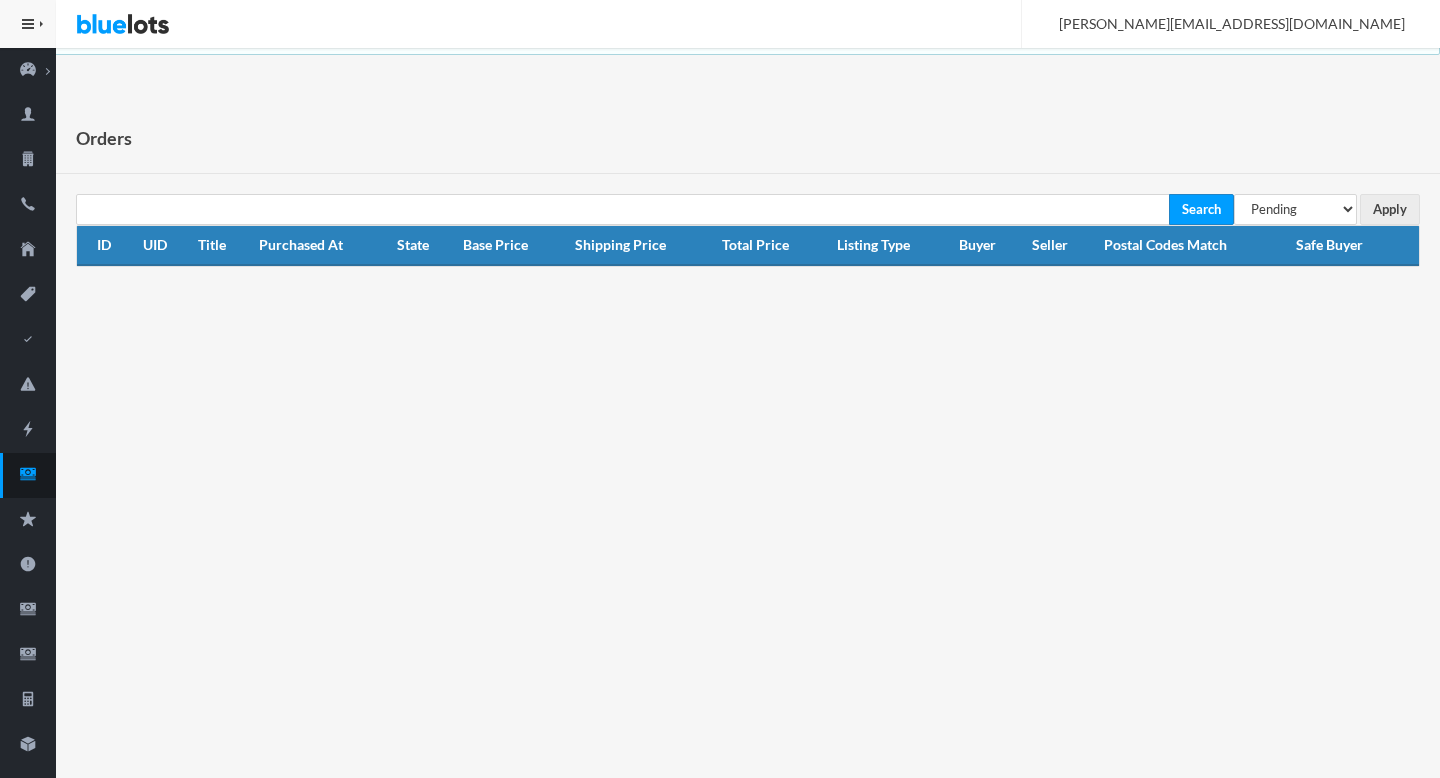 scroll, scrollTop: 0, scrollLeft: 0, axis: both 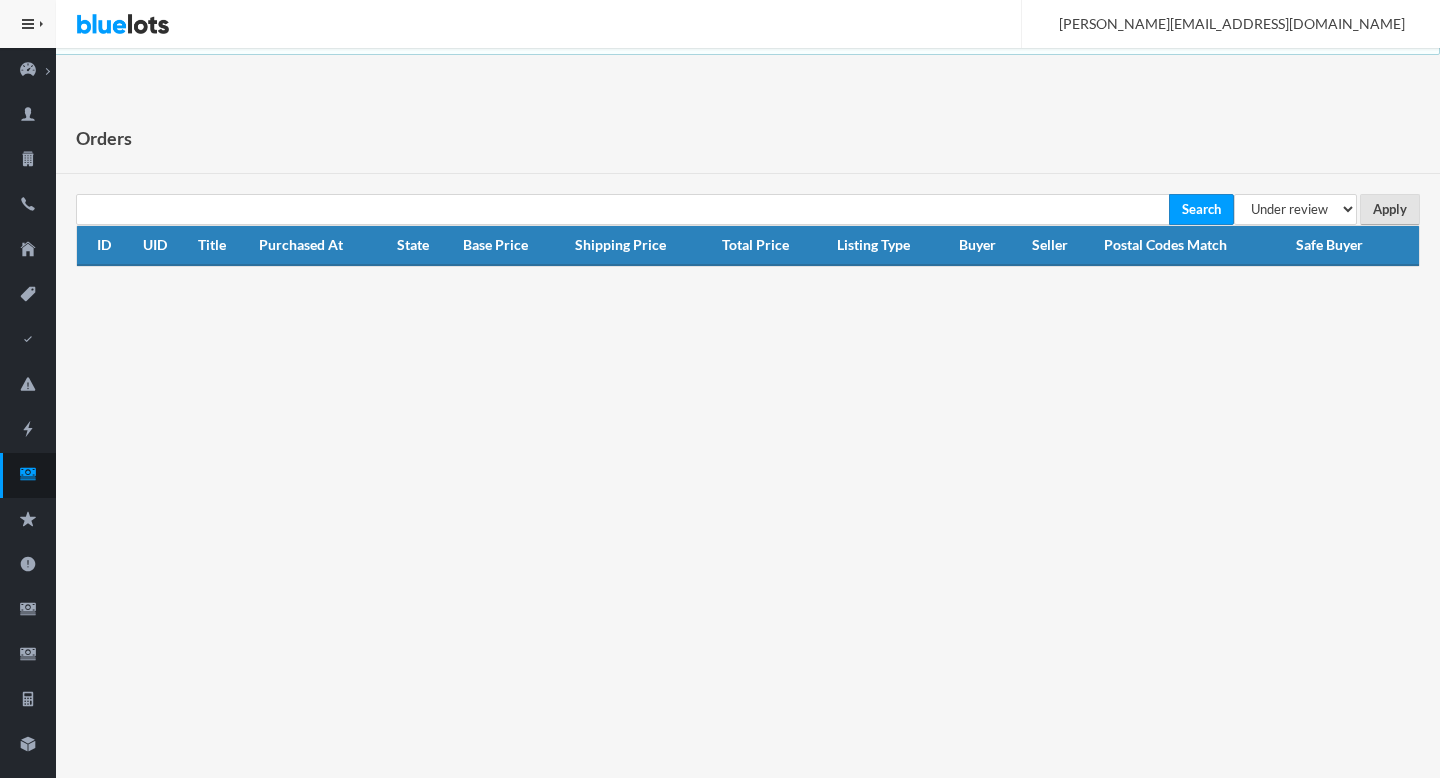 click on "Apply" at bounding box center [1390, 209] 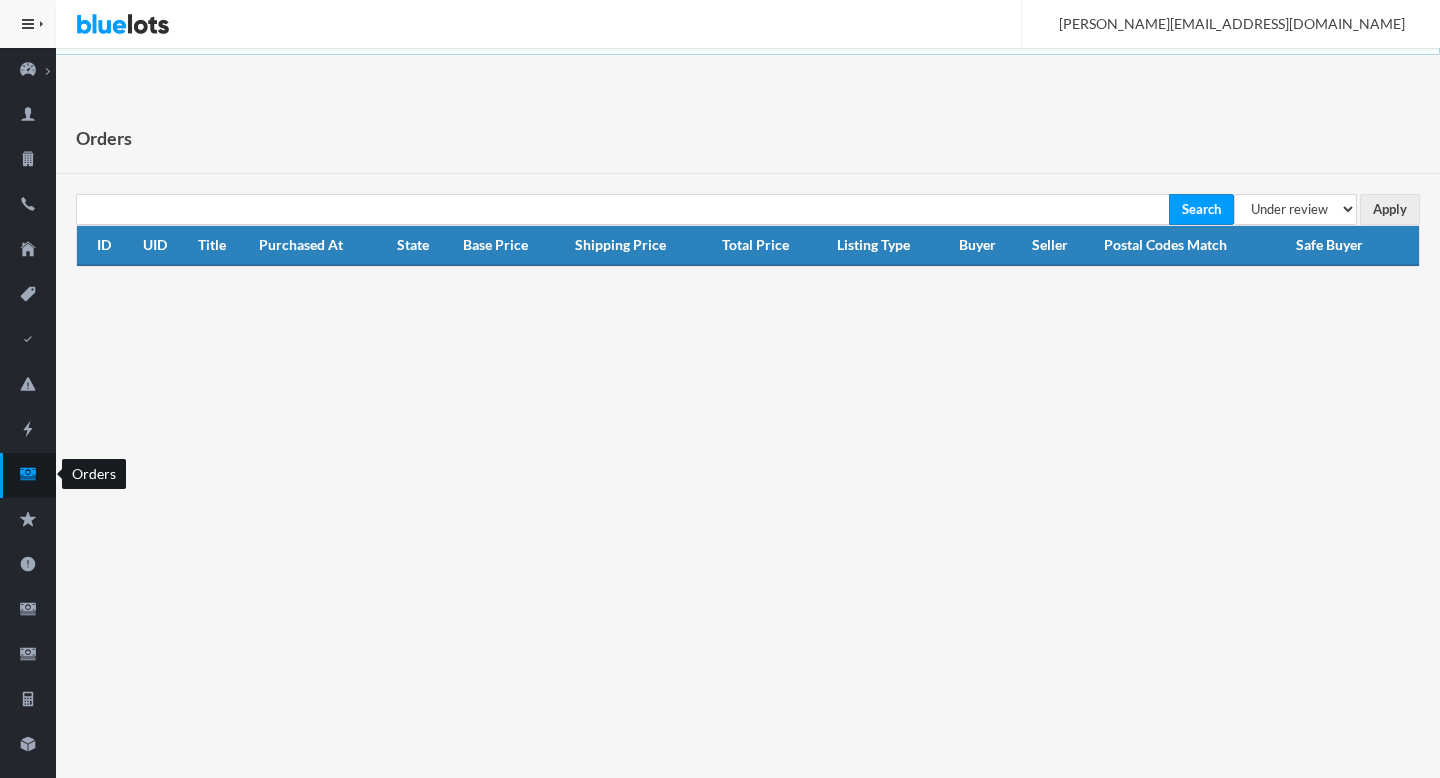 scroll, scrollTop: 0, scrollLeft: 0, axis: both 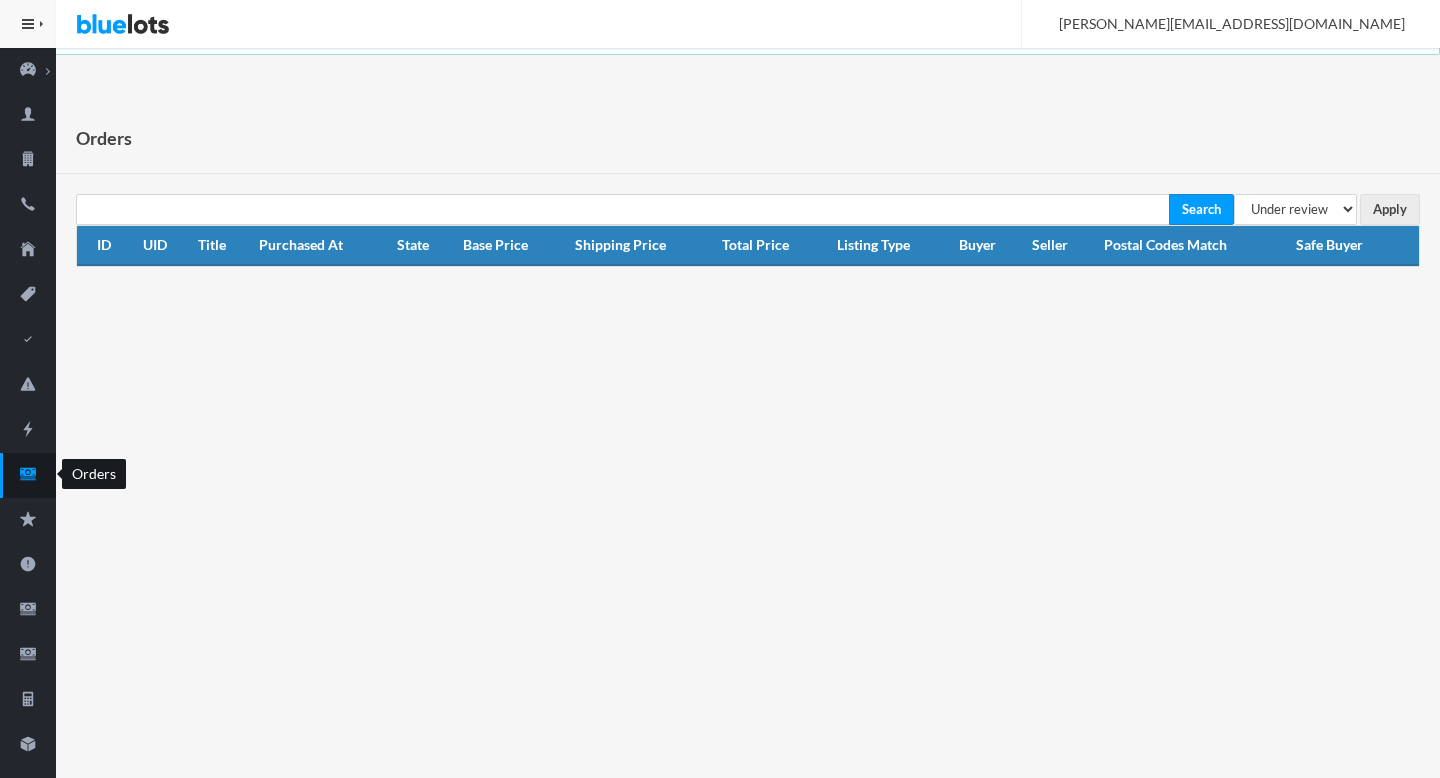 click 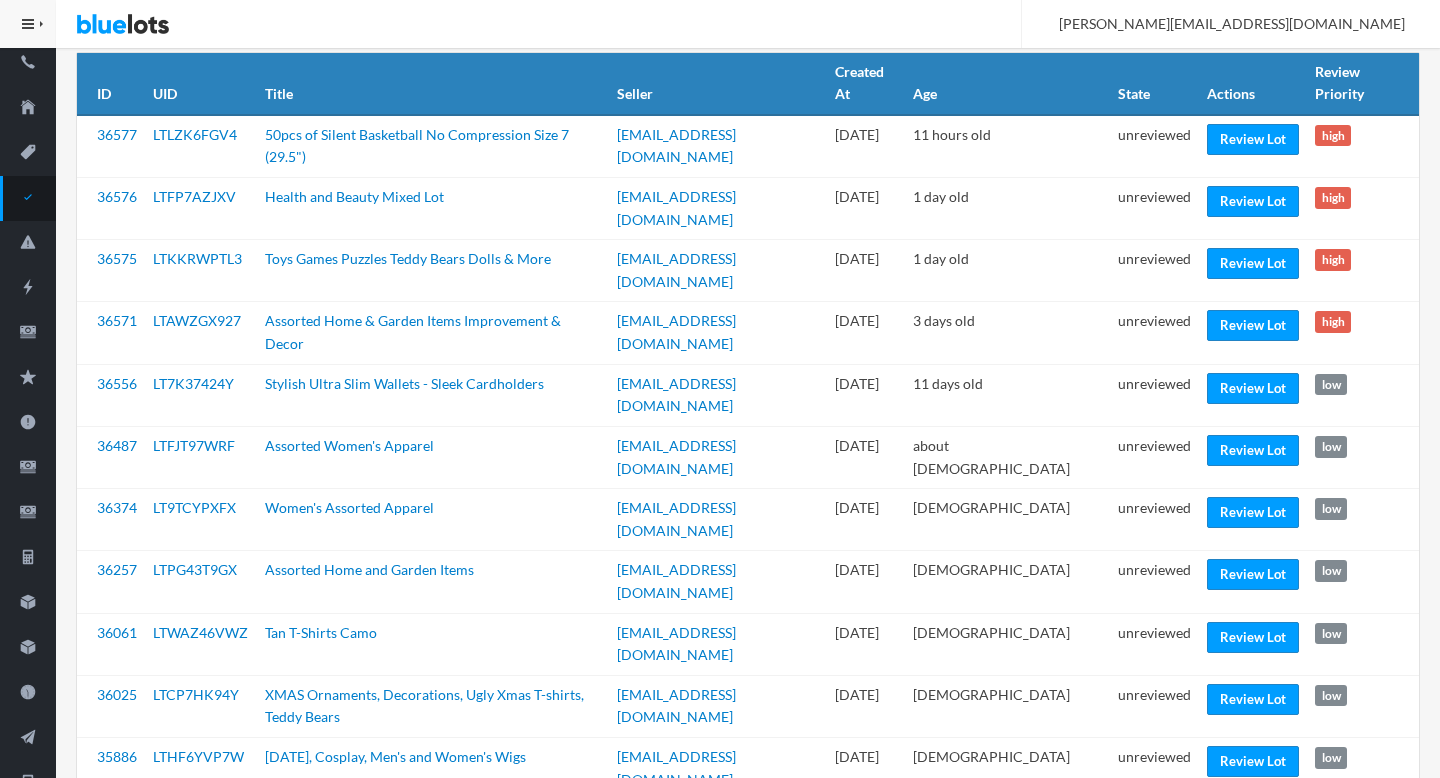 scroll, scrollTop: 0, scrollLeft: 0, axis: both 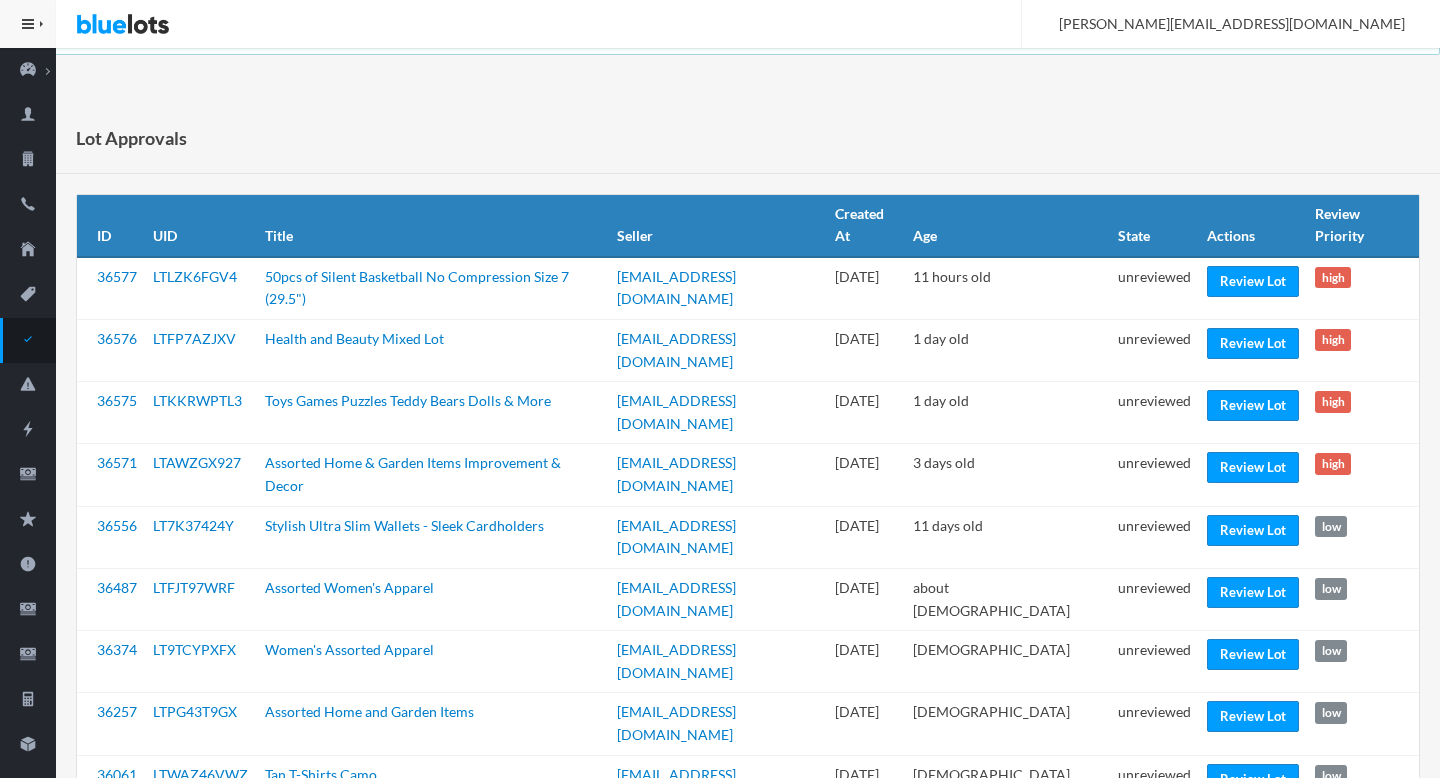 click on "Lot Approvals" at bounding box center [748, 138] 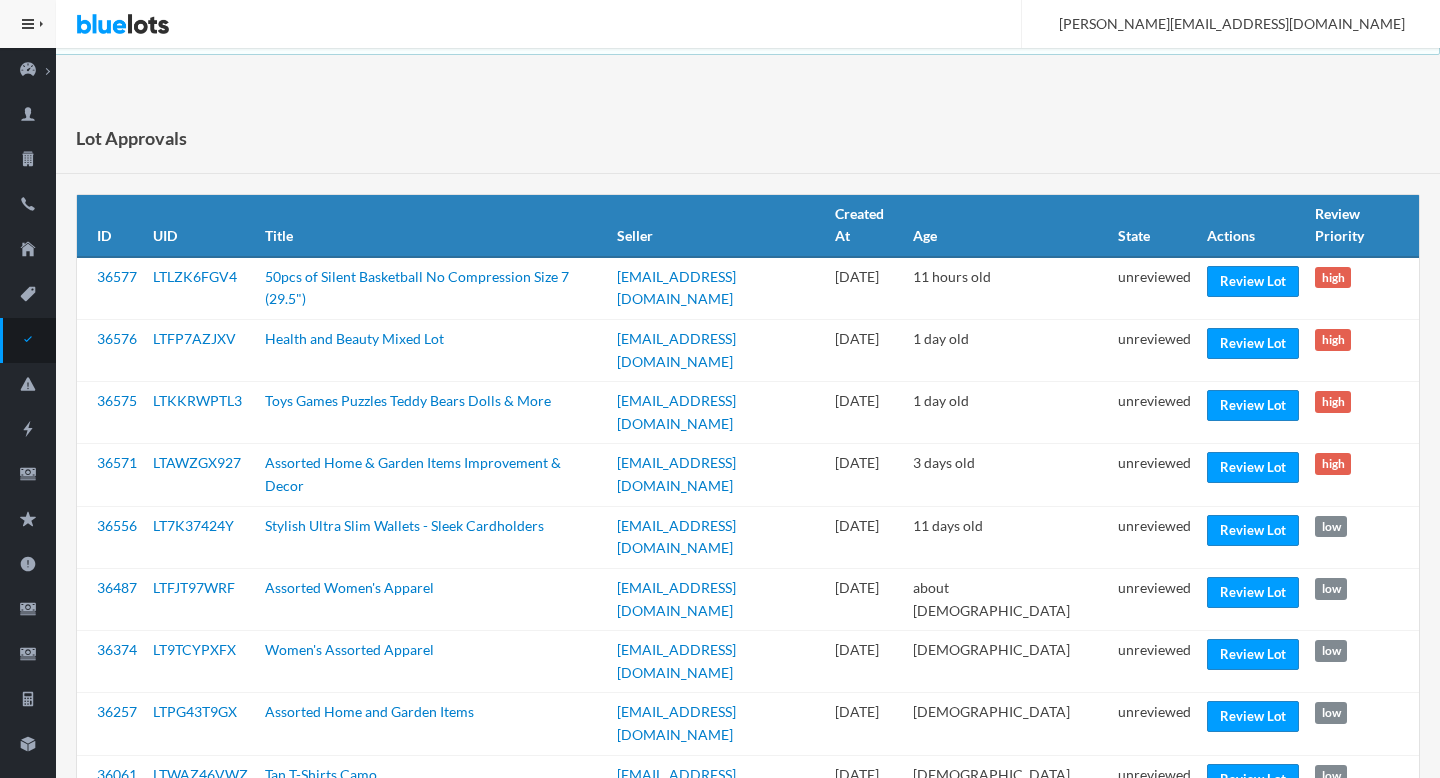 scroll, scrollTop: 0, scrollLeft: 0, axis: both 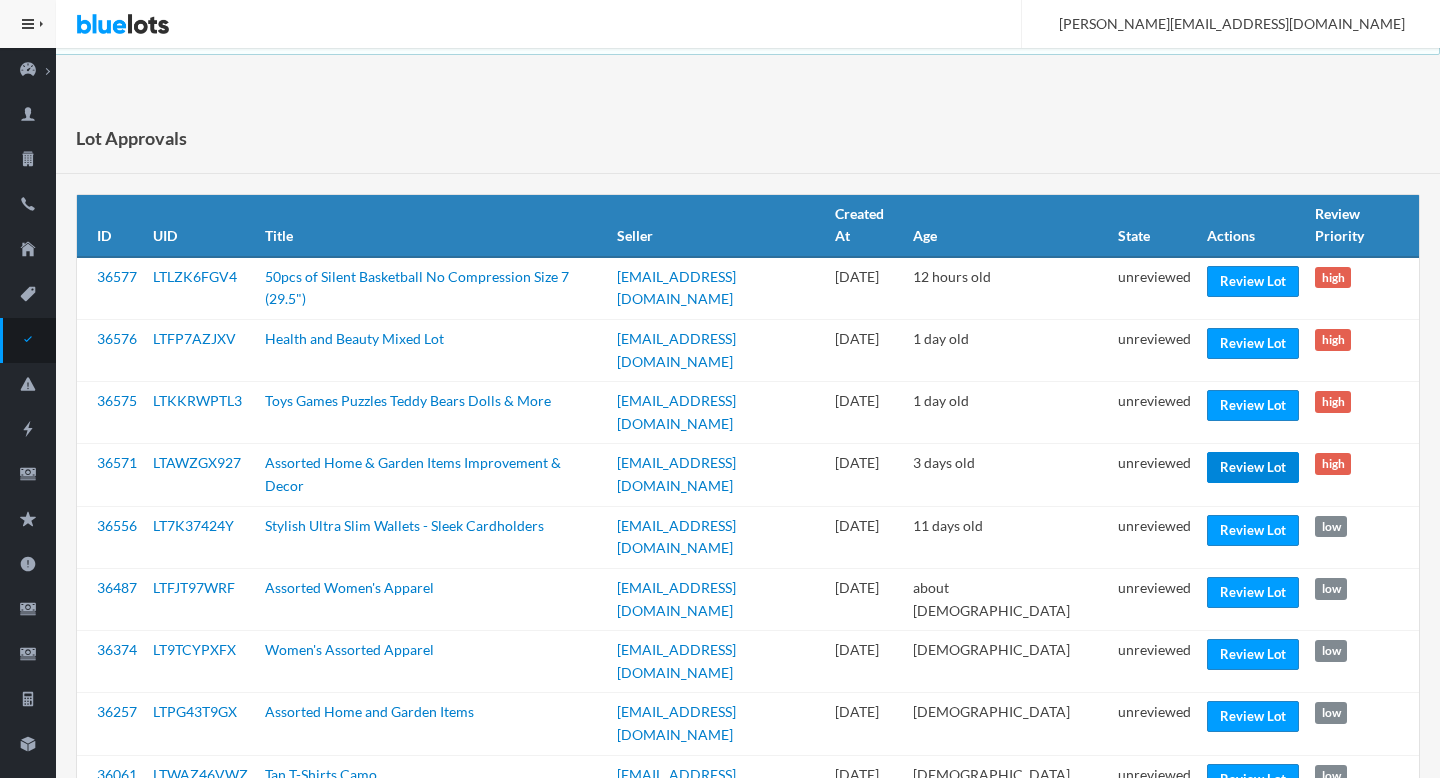 click on "Review Lot" at bounding box center [1253, 467] 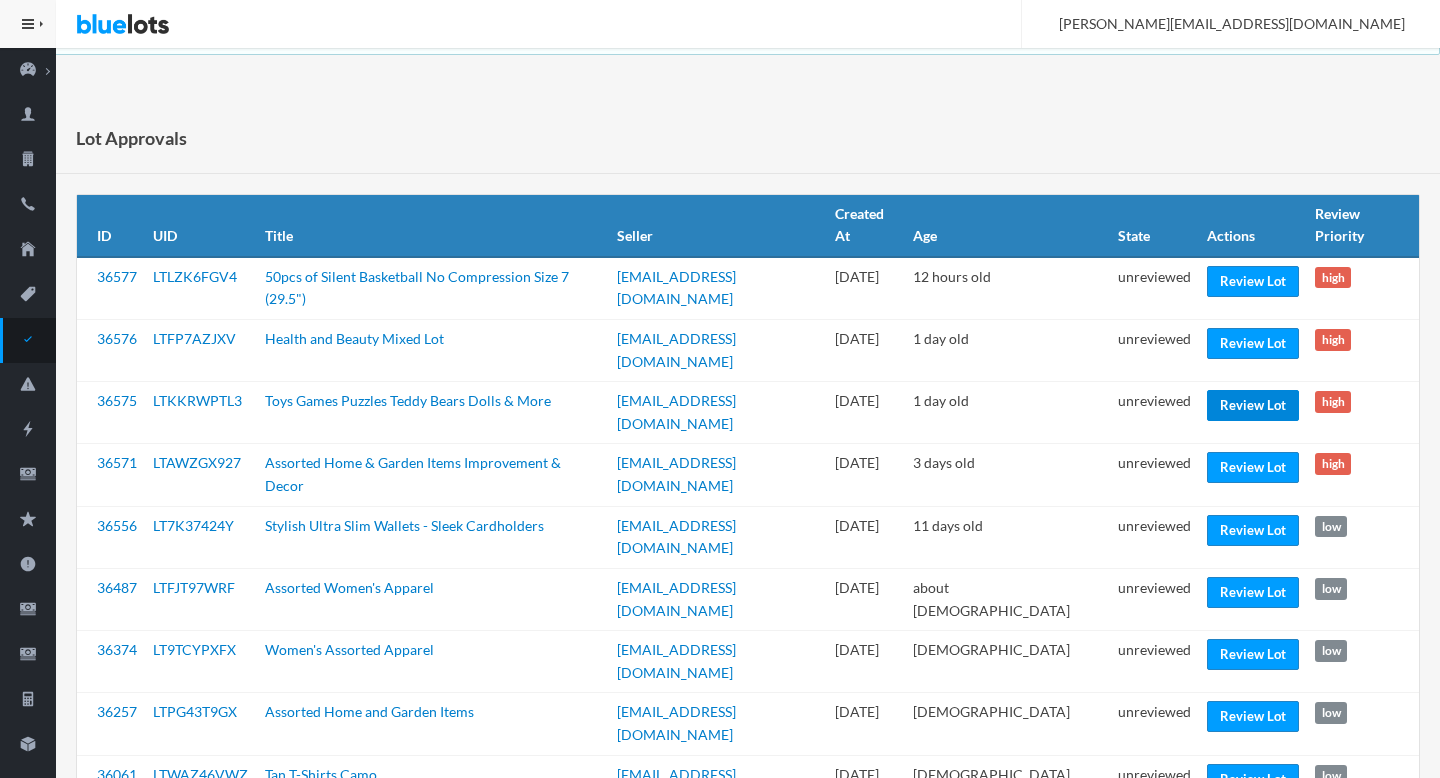 click on "Review Lot" at bounding box center [1253, 405] 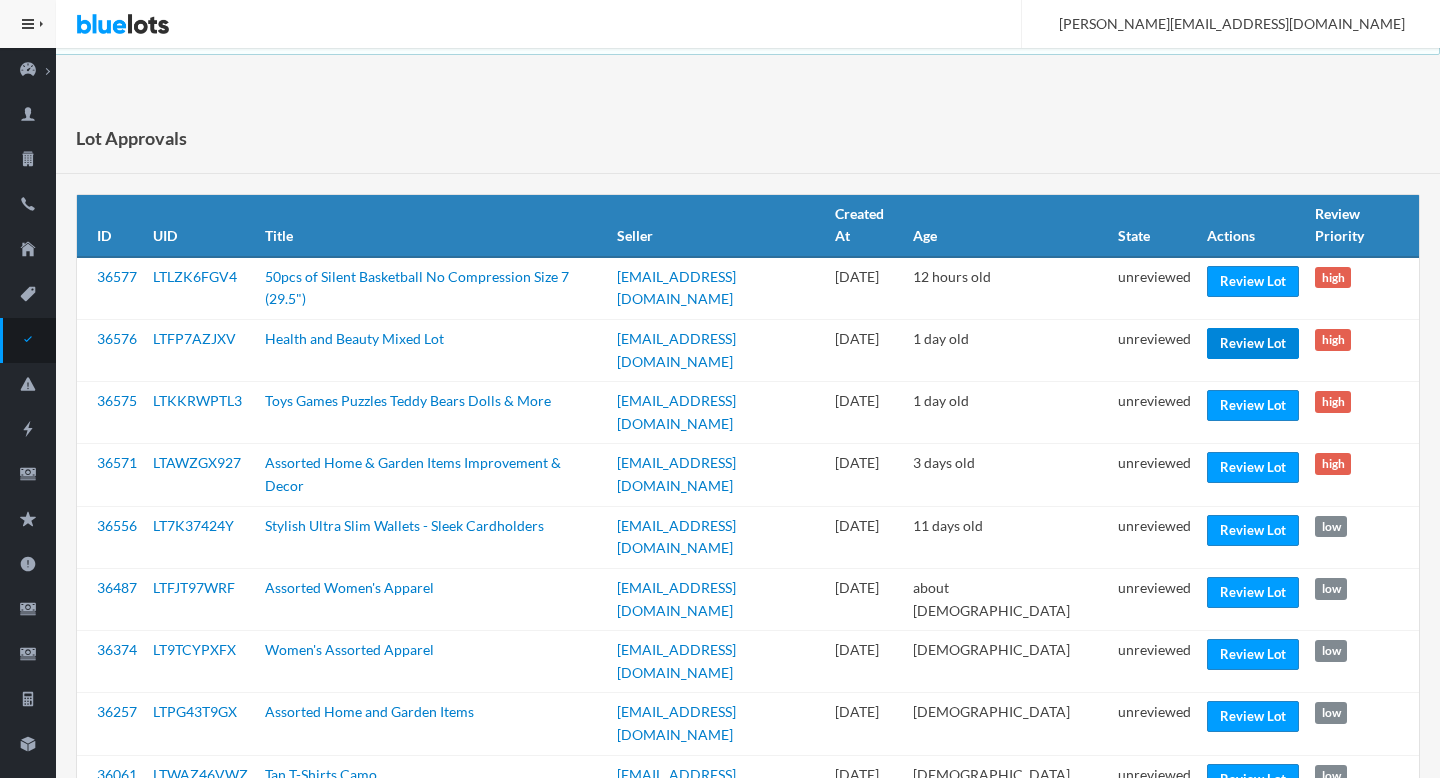 click on "Review Lot" at bounding box center [1253, 343] 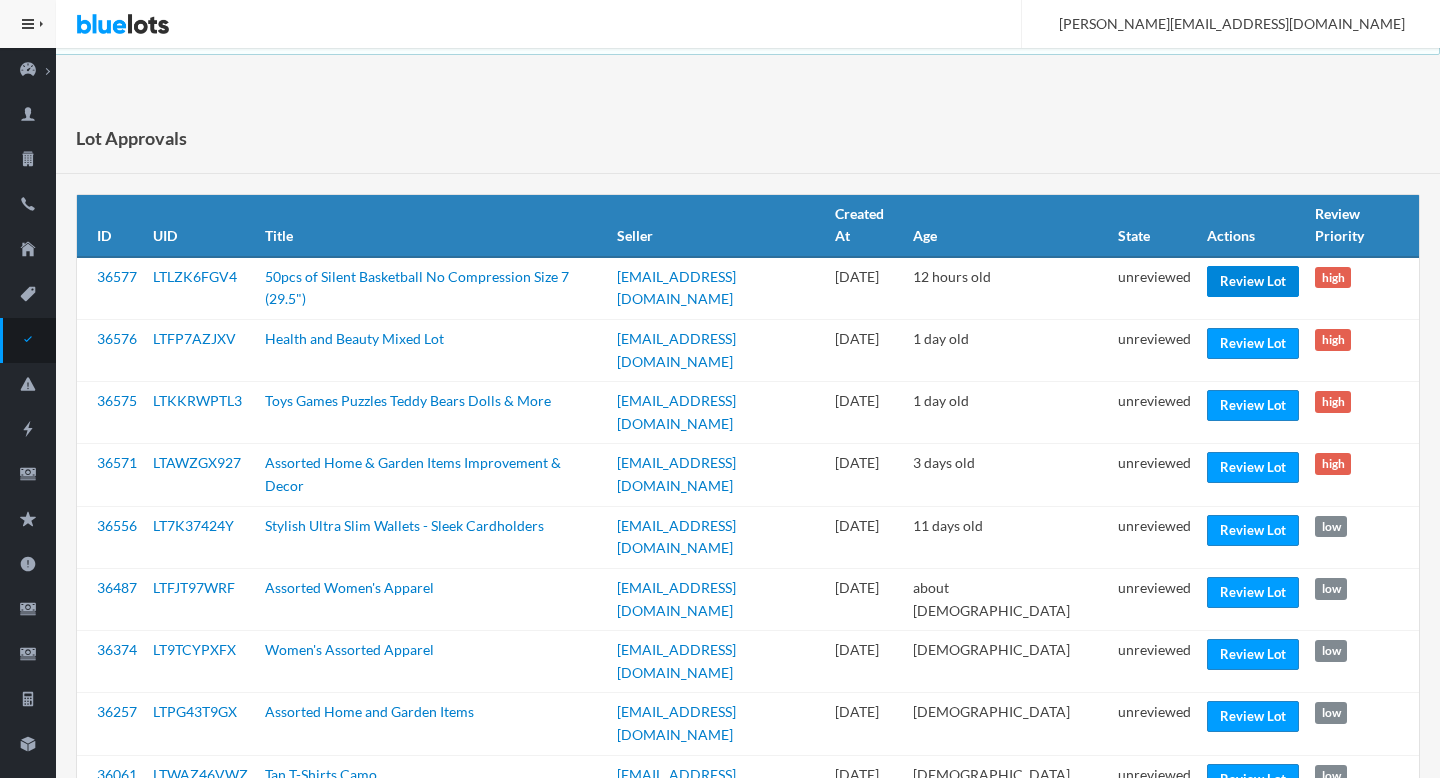 click on "Review Lot" at bounding box center [1253, 281] 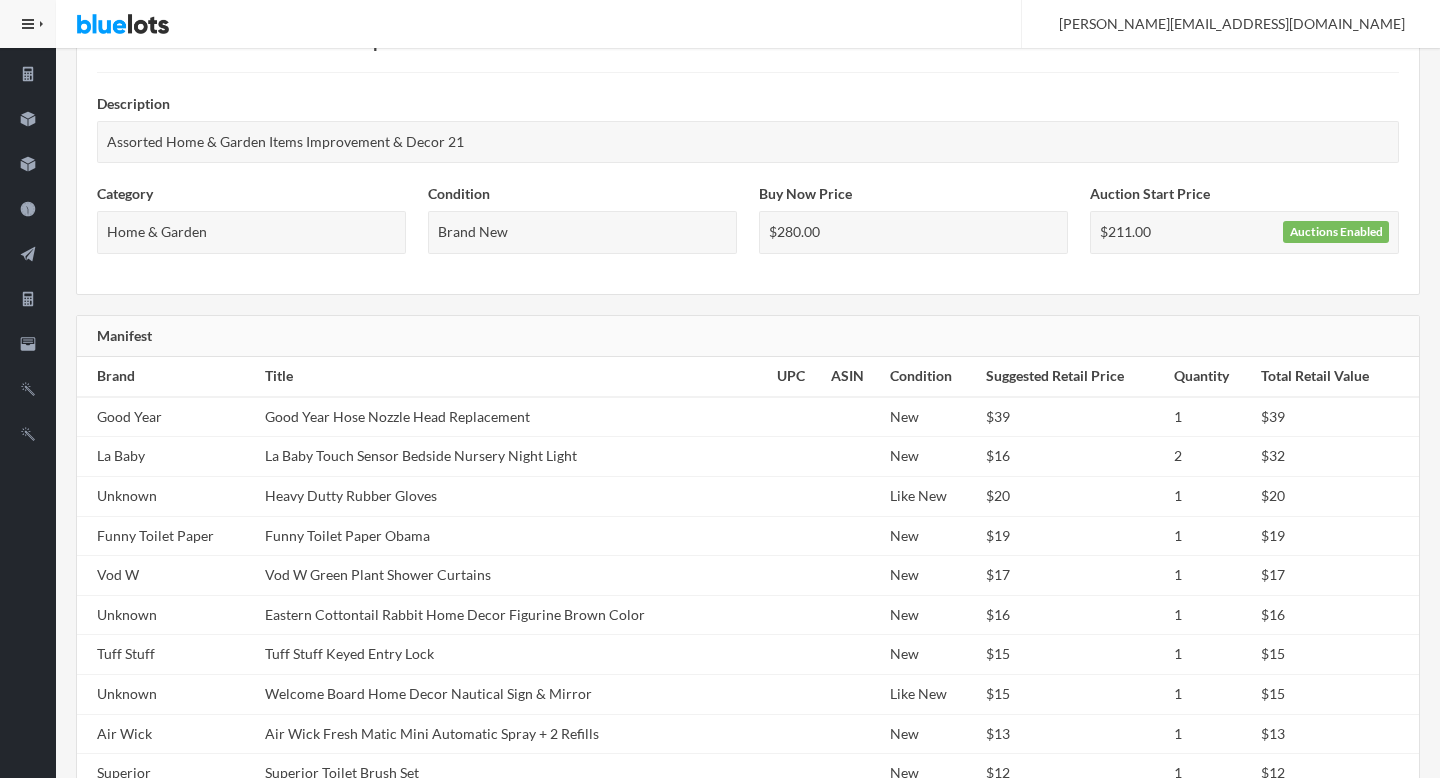scroll, scrollTop: 0, scrollLeft: 0, axis: both 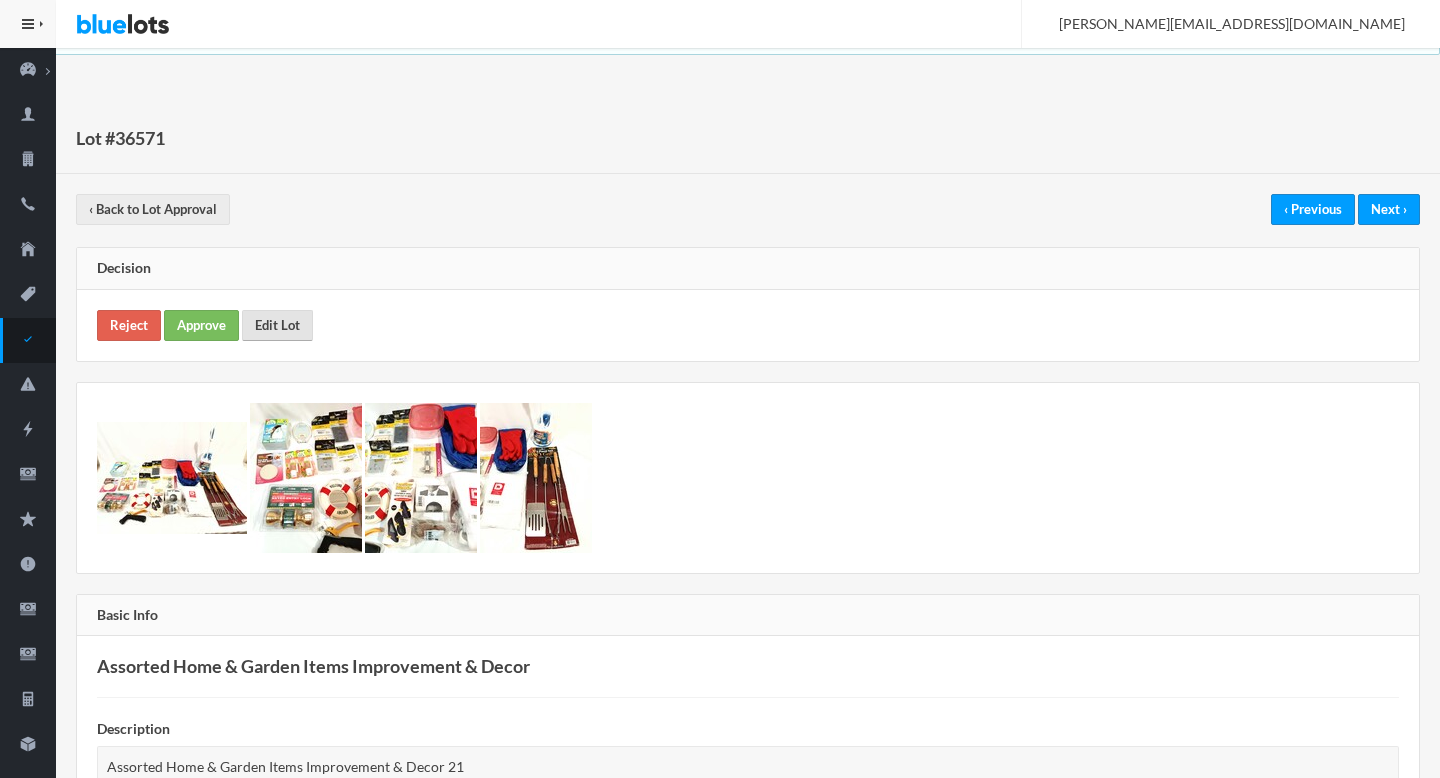 click on "Edit Lot" at bounding box center [277, 325] 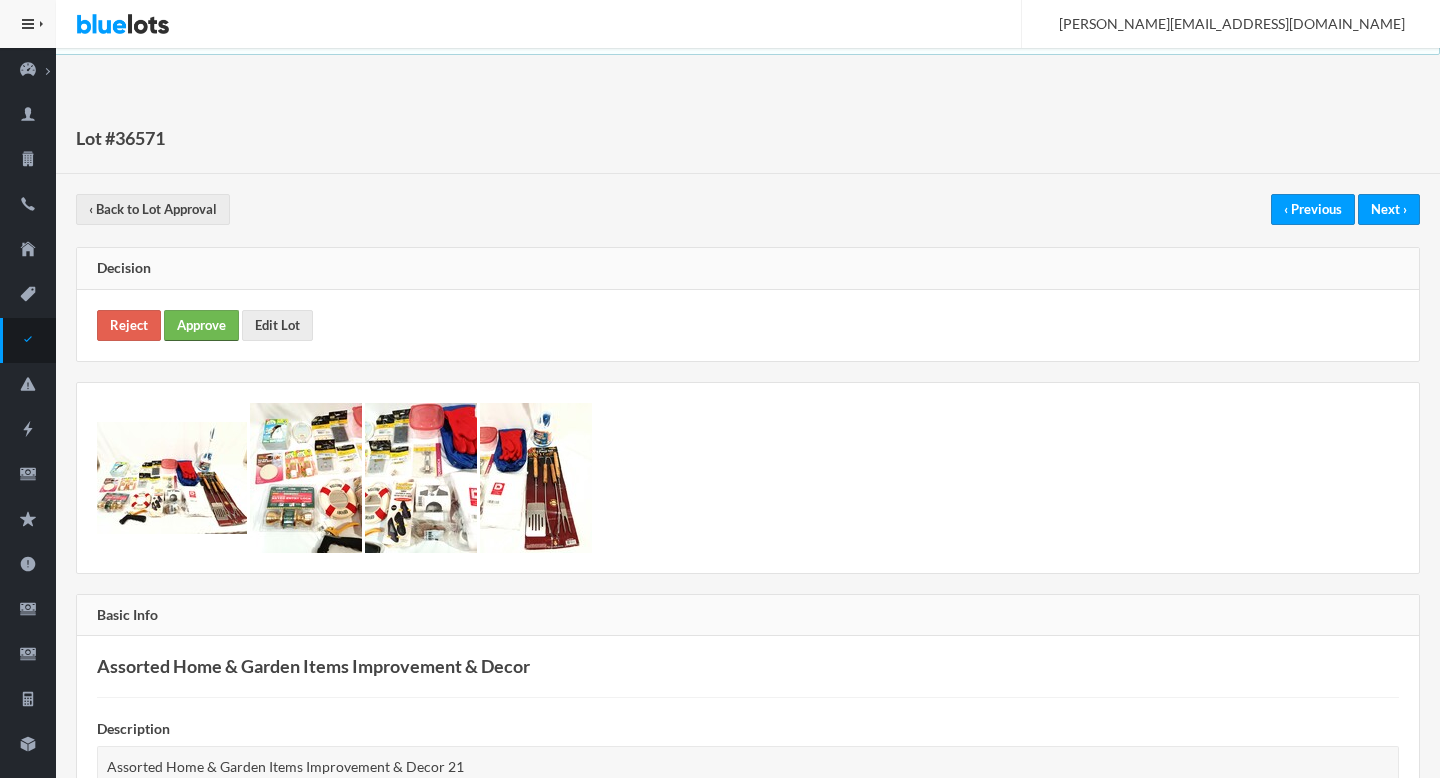 click on "Approve" at bounding box center [201, 325] 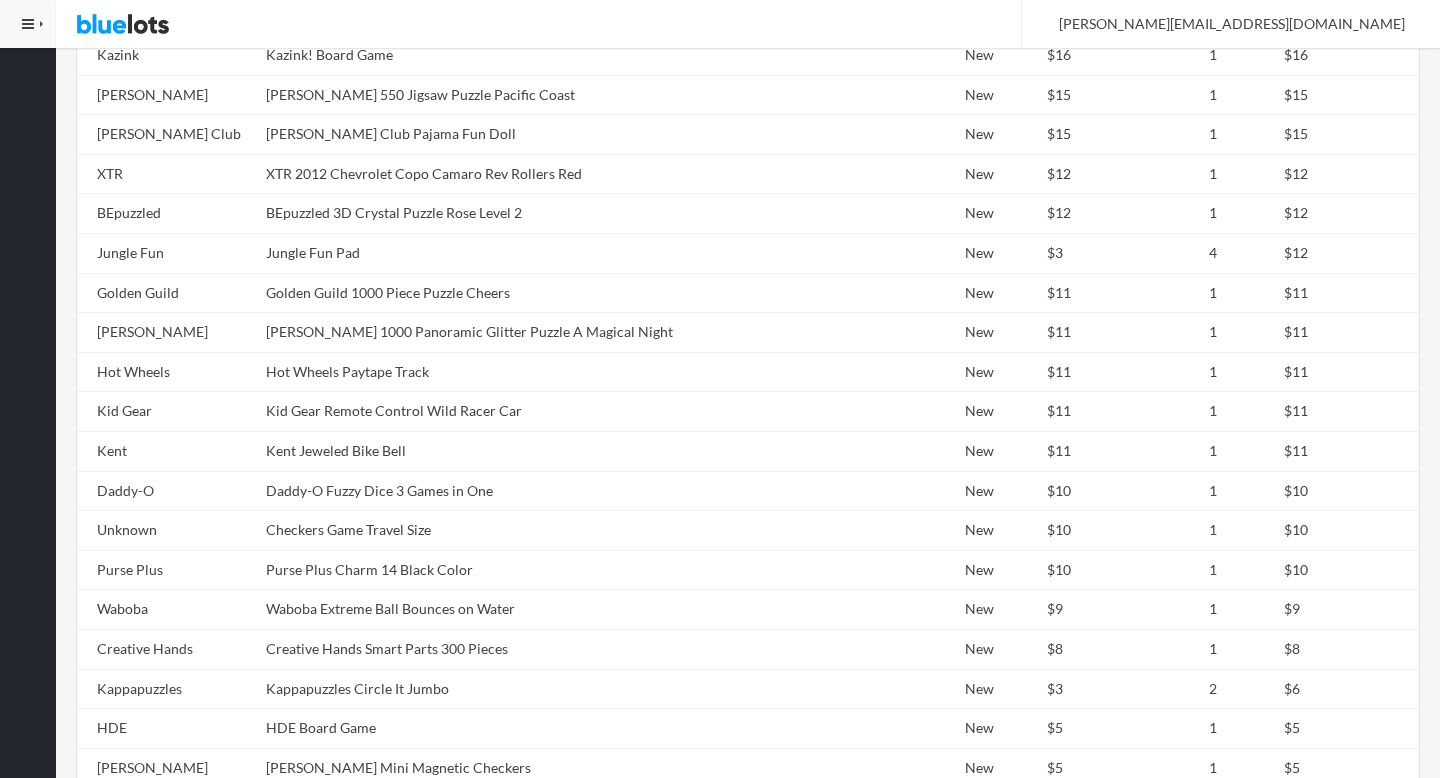 scroll, scrollTop: 1947, scrollLeft: 0, axis: vertical 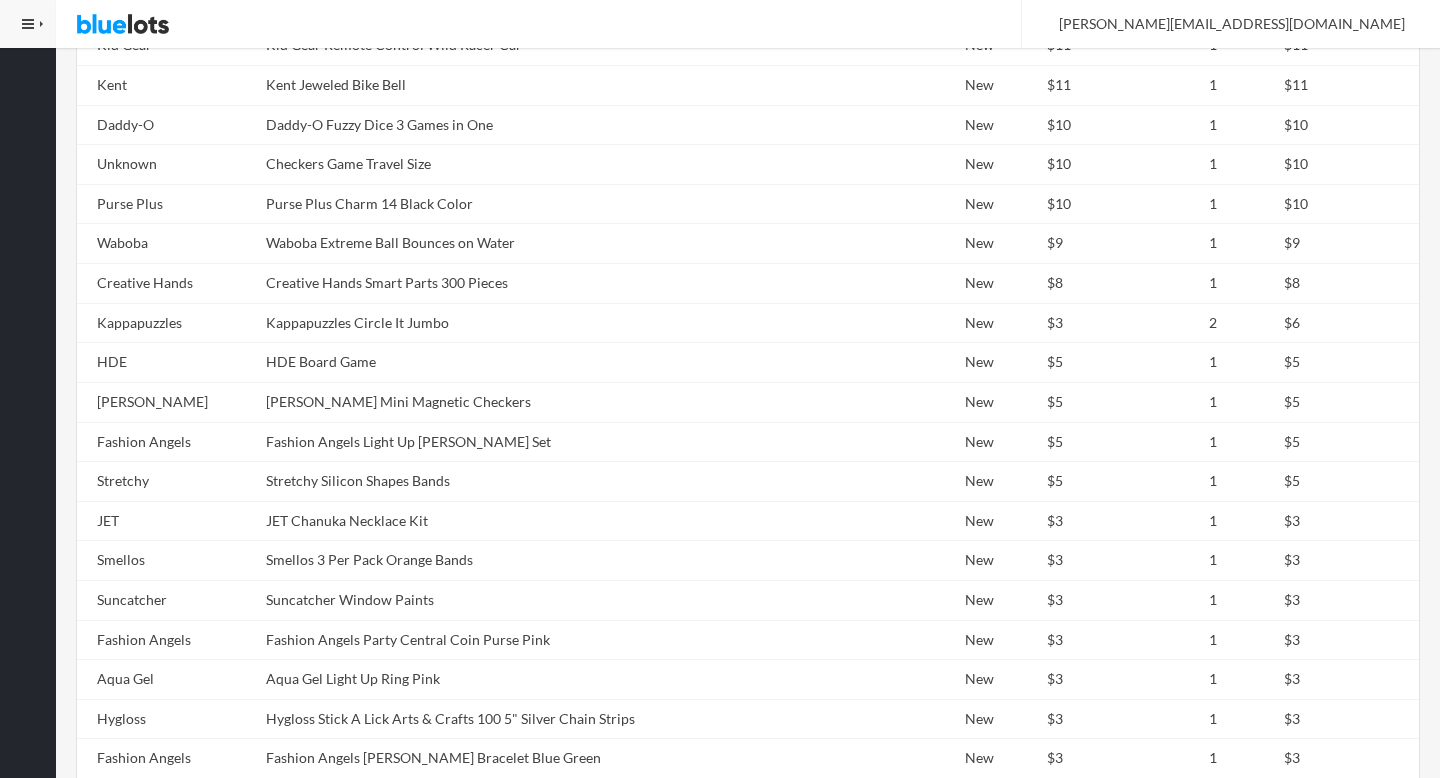 click on "Smellos 3 Per Pack Orange Bands" at bounding box center (559, 561) 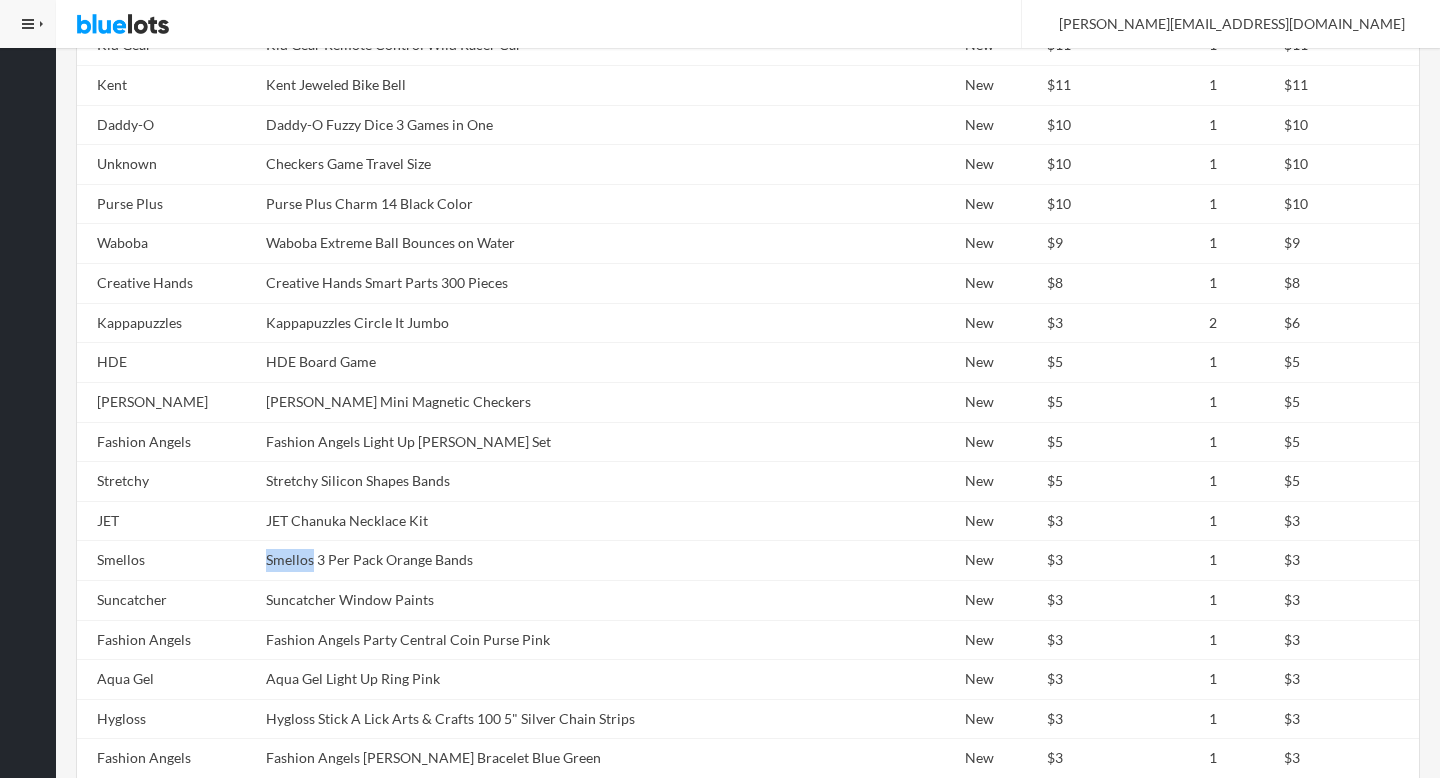 click on "Smellos 3 Per Pack Orange Bands" at bounding box center [559, 561] 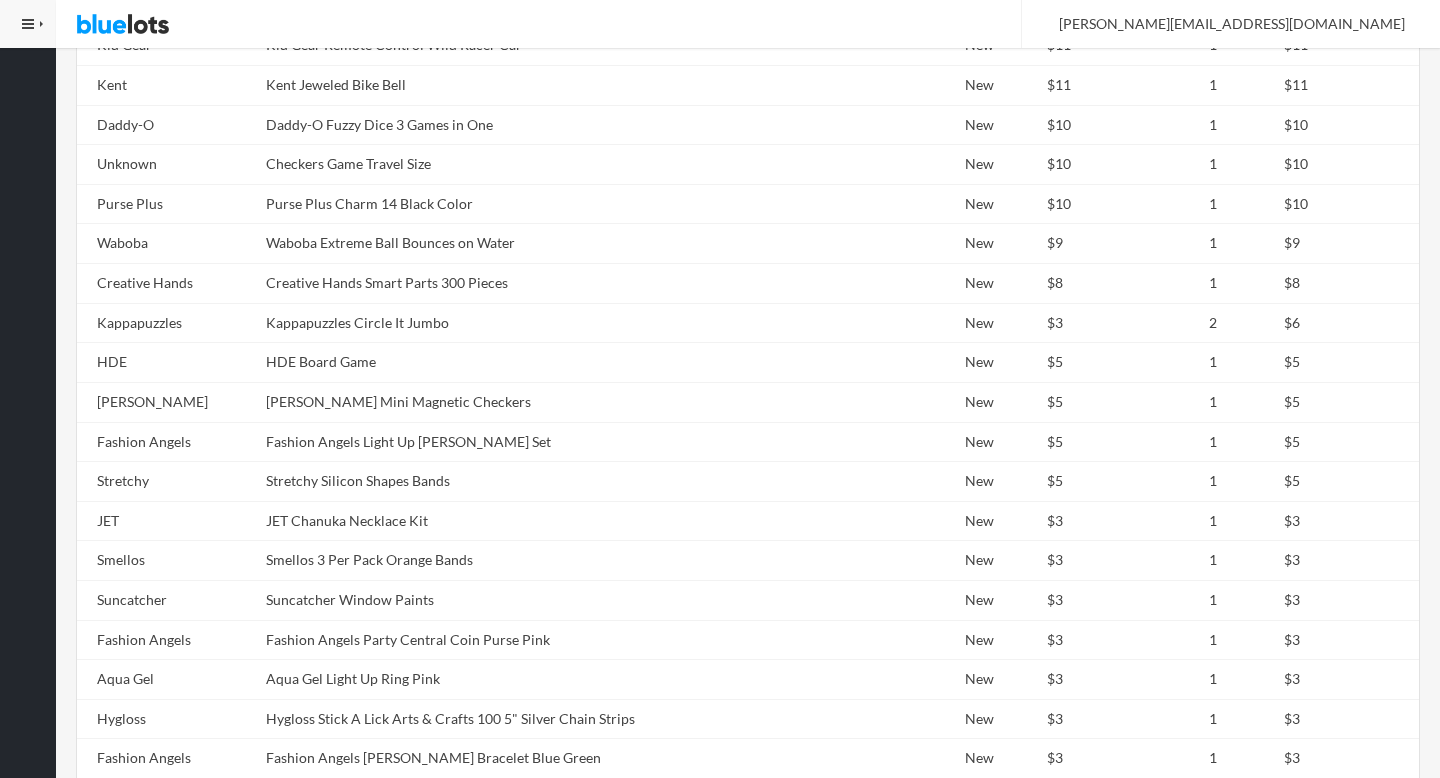 scroll, scrollTop: 2250, scrollLeft: 0, axis: vertical 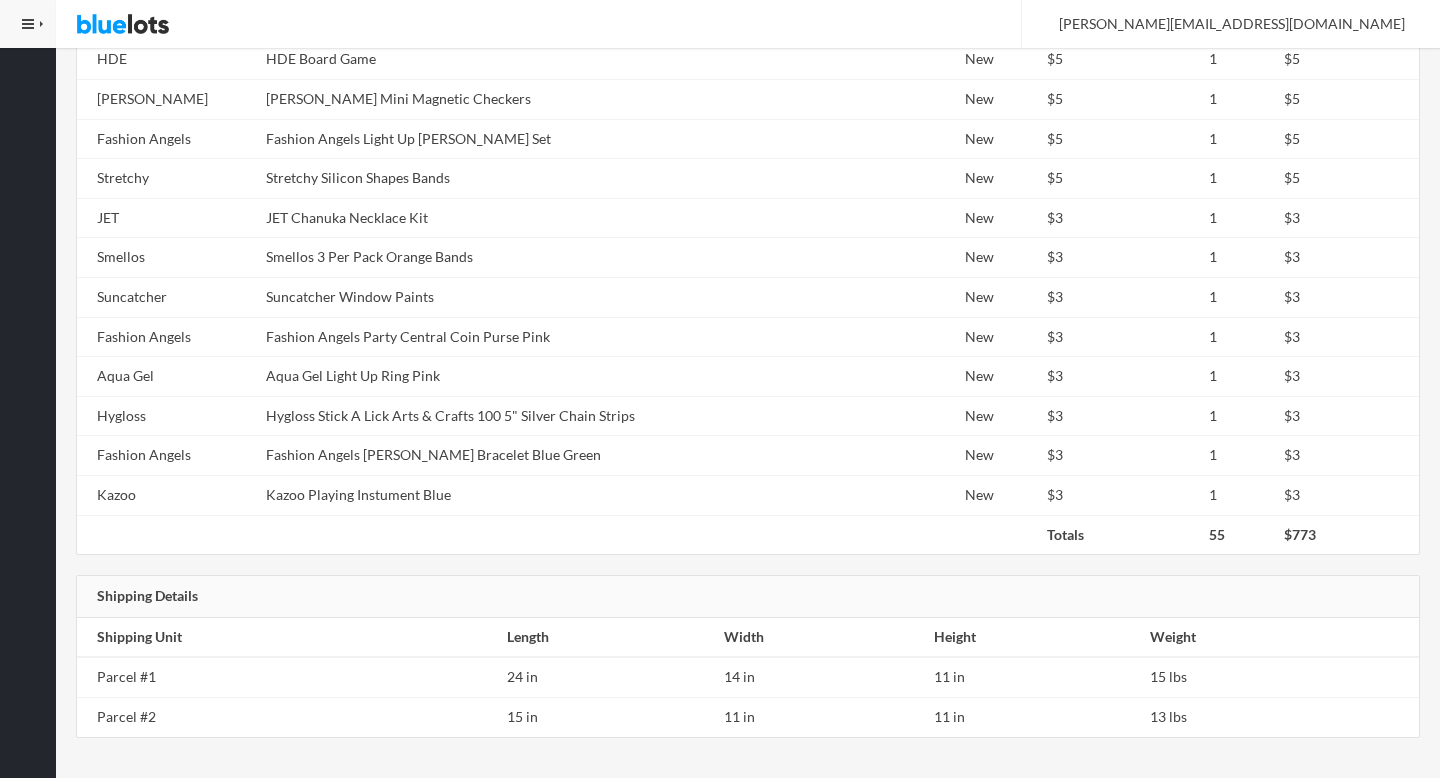 click on "Lot #36575
‹ Back to Lot Approval
‹ Previous
Next ›
Decision
Reject
Approve
Edit Lot
Basic Info
Toys Games Puzzles Teddy Bears Dolls & More
Description
Toys Games Puzzles Teddy Bears Dolls & More  I55
Category
Toys & Baby
Condition
Brand New
Buy Now Price
$0.00
Auction Start Price
$579.00
Auctions Enabled
Manifest
Brand
Title
UPC
ASIN New" at bounding box center (748, -685) 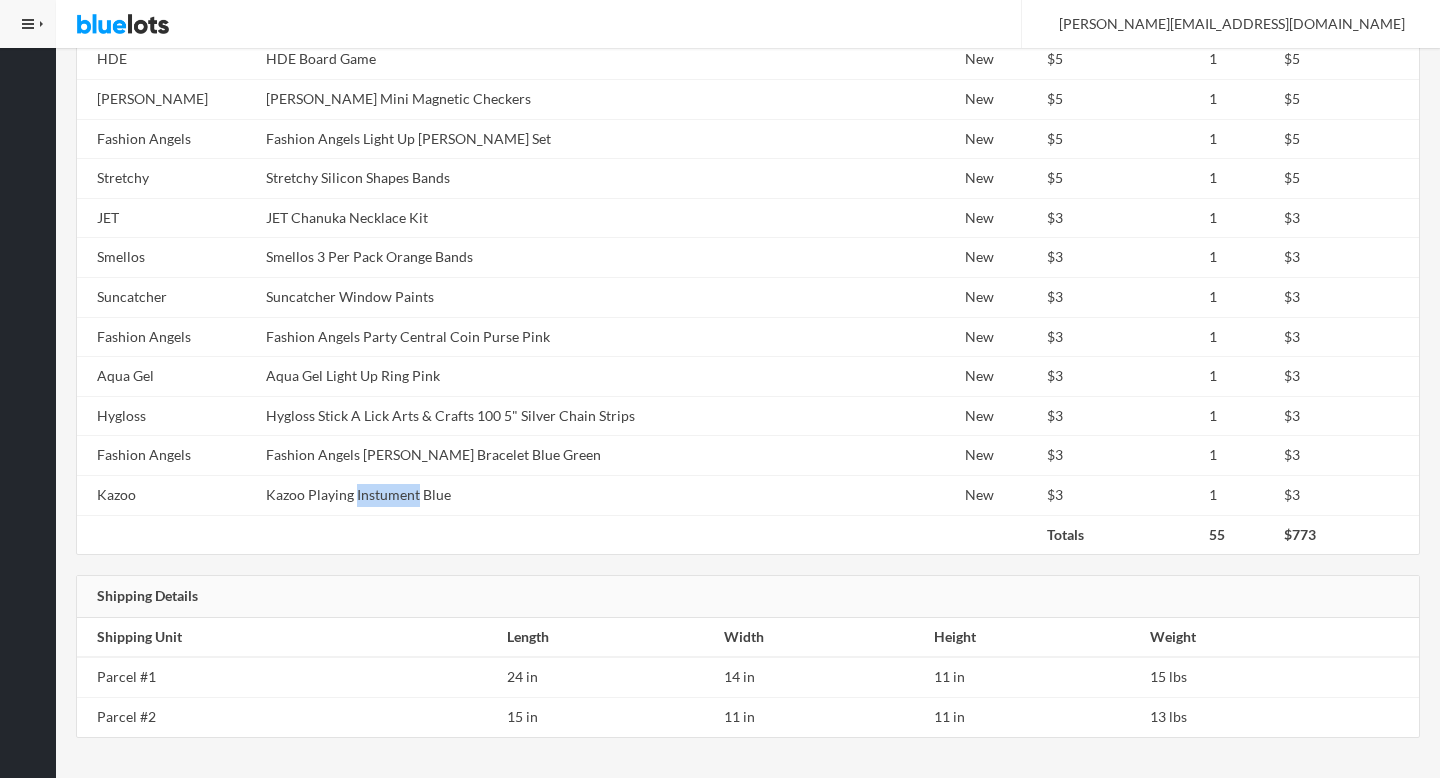 click on "Kazoo Playing Instument Blue" at bounding box center [559, 495] 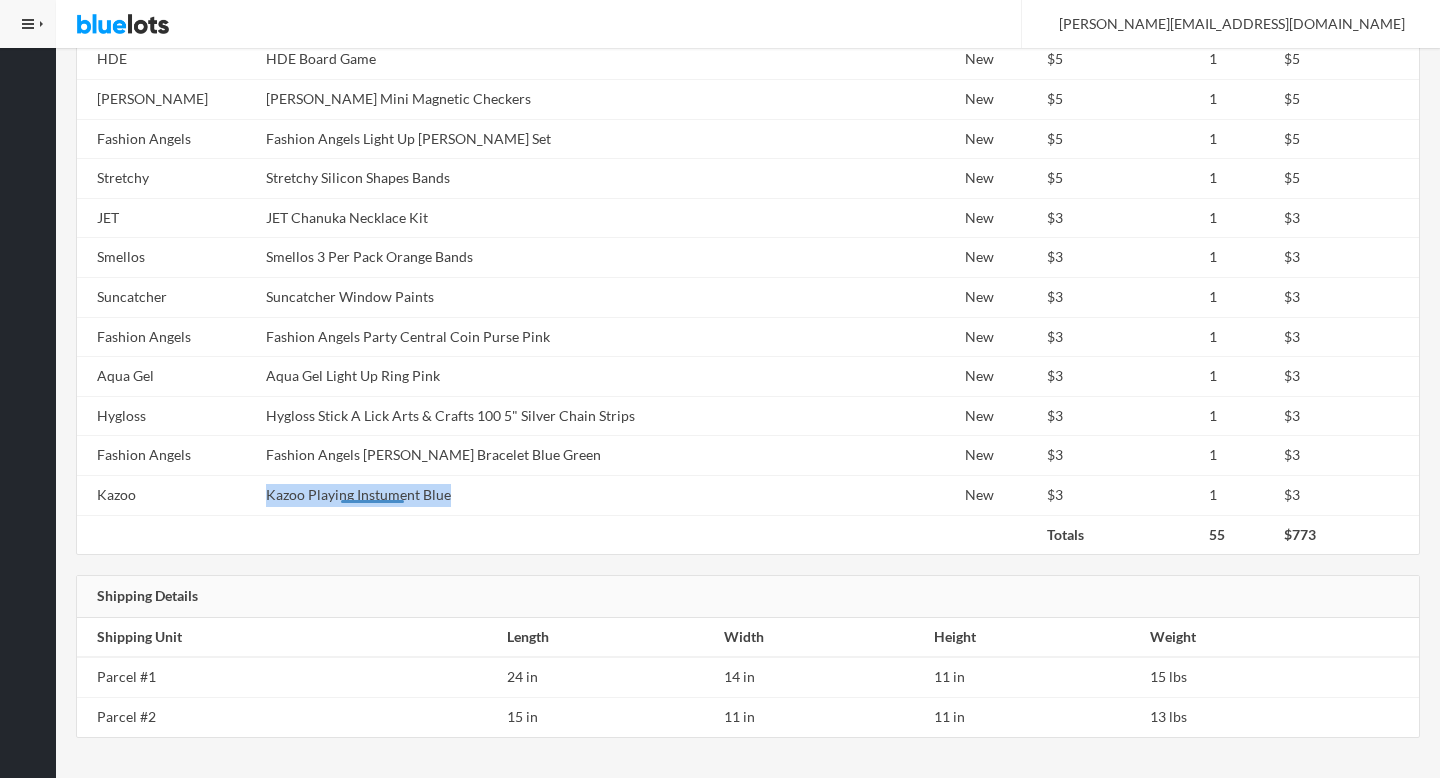 click on "Kazoo Playing Instument Blue" at bounding box center (559, 495) 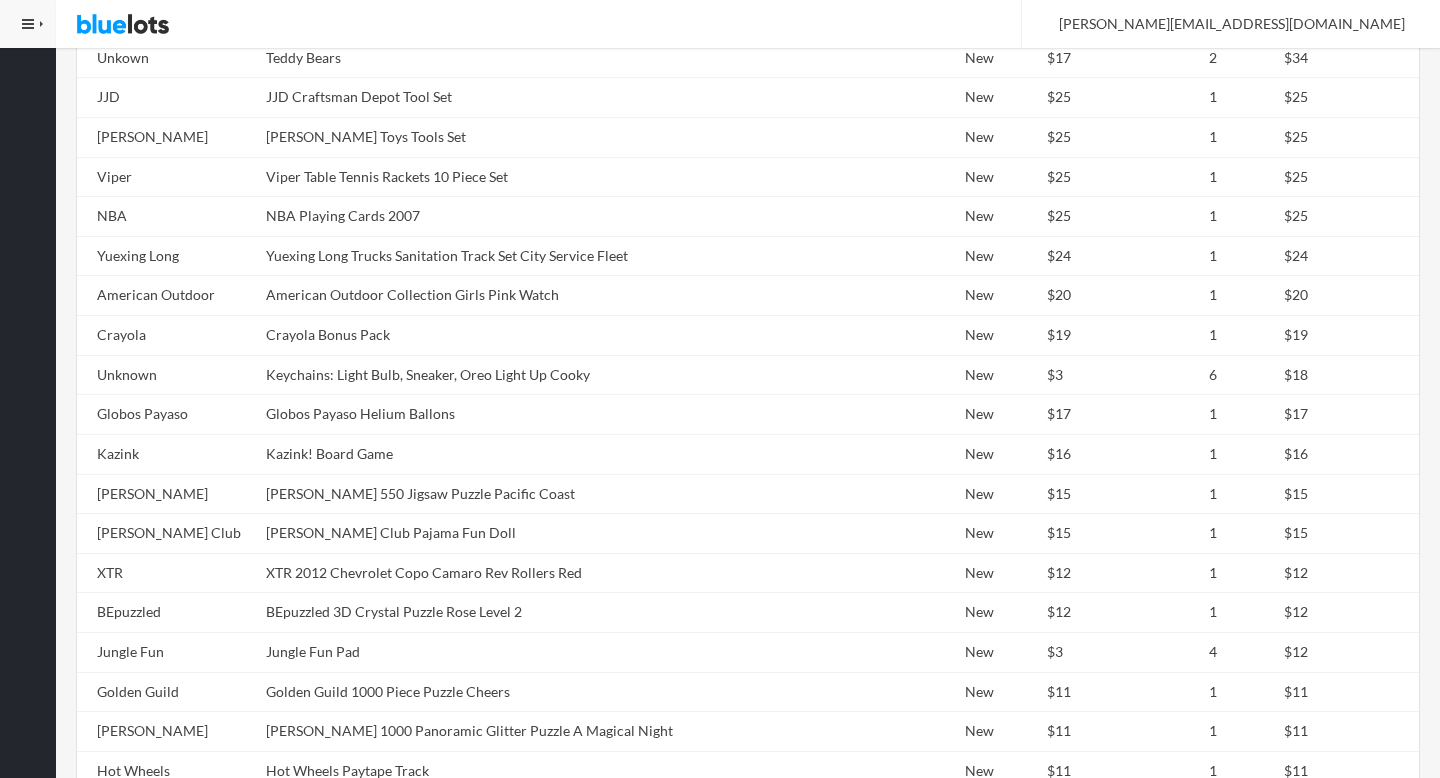 scroll, scrollTop: 0, scrollLeft: 0, axis: both 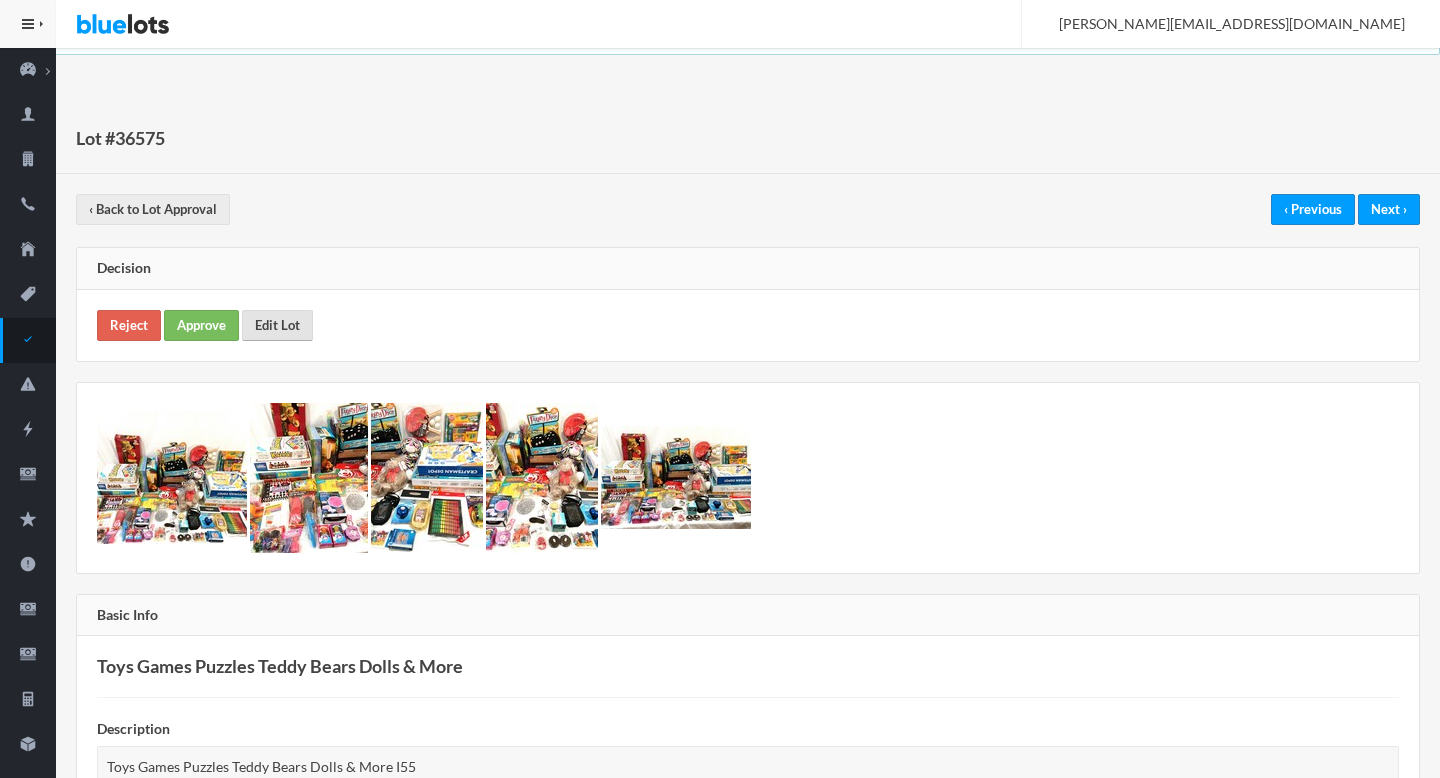 click on "Edit Lot" at bounding box center (277, 325) 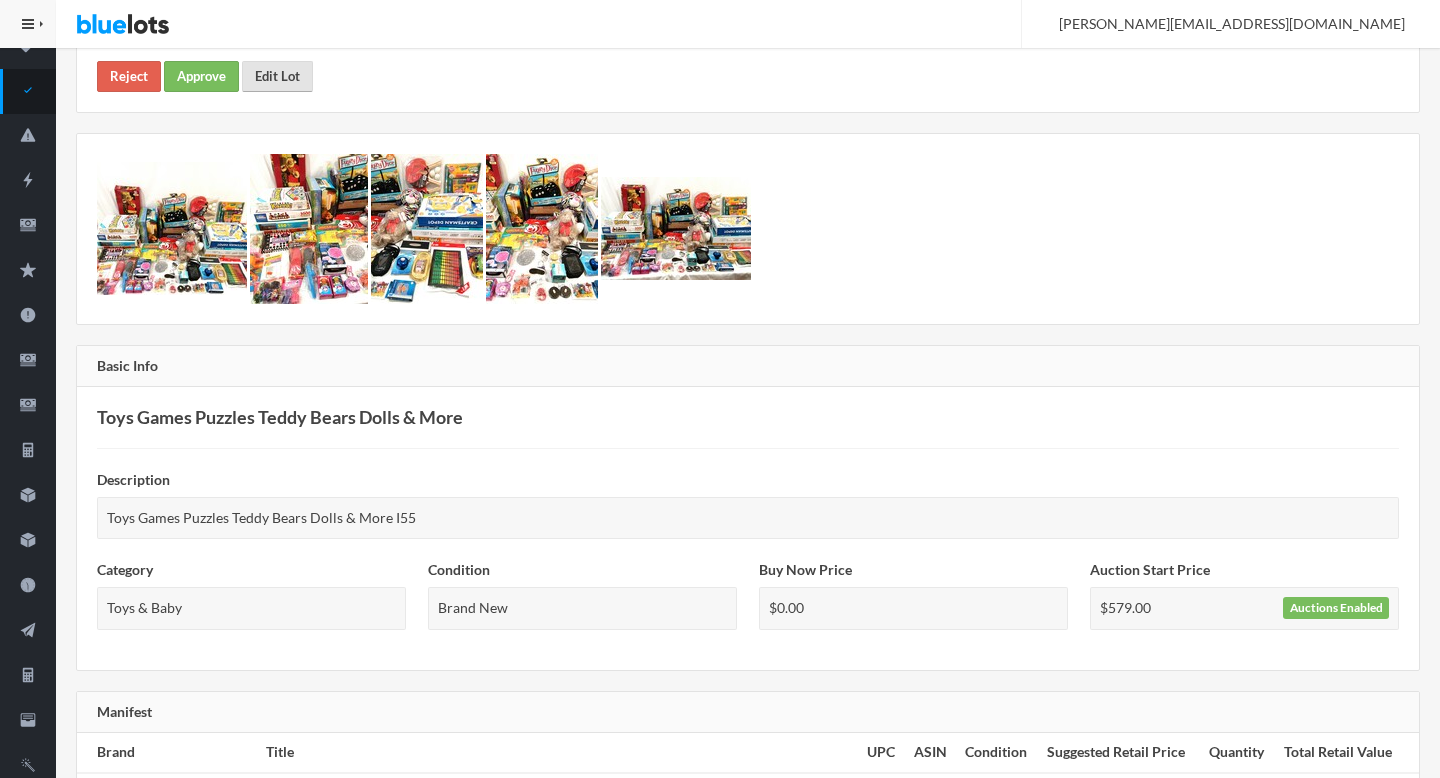 scroll, scrollTop: 0, scrollLeft: 0, axis: both 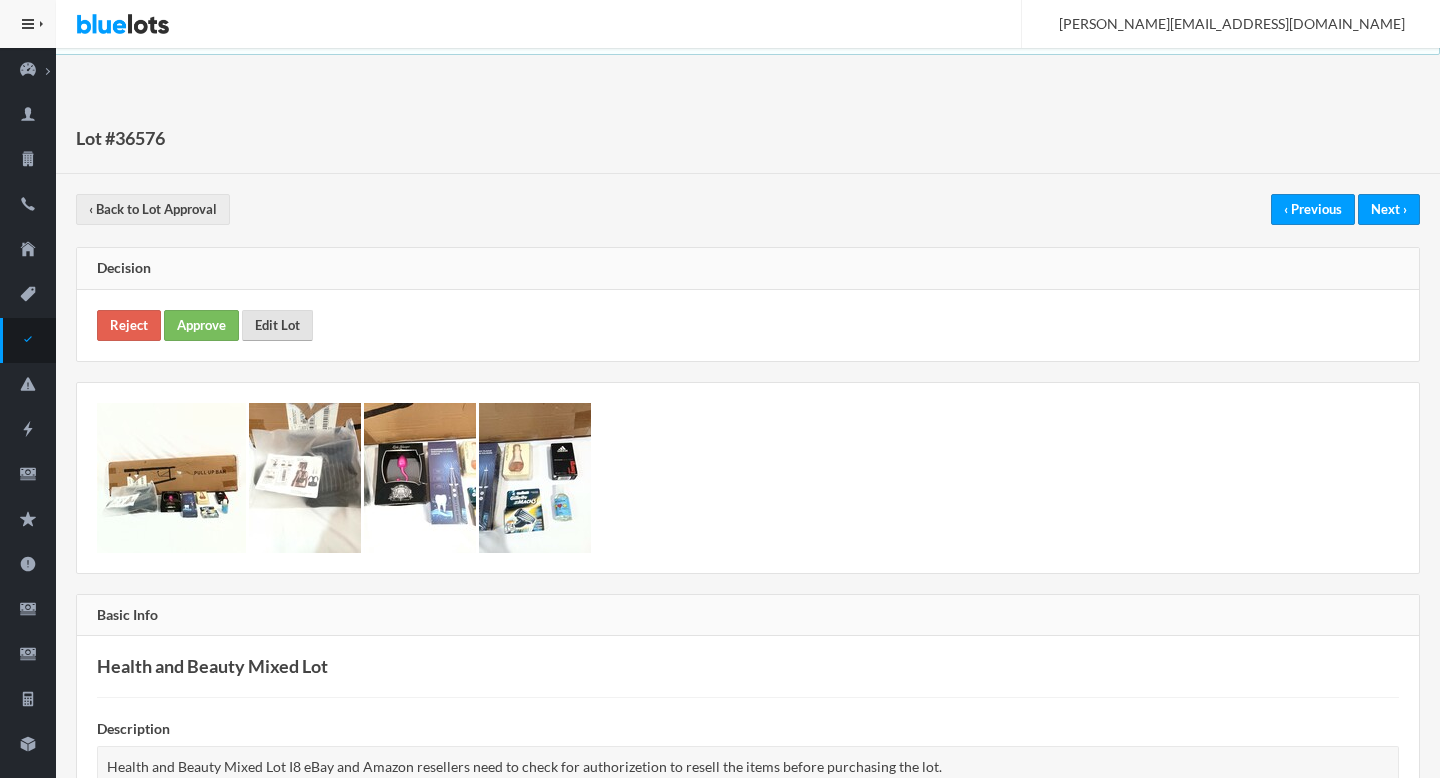 click on "Edit Lot" at bounding box center (277, 325) 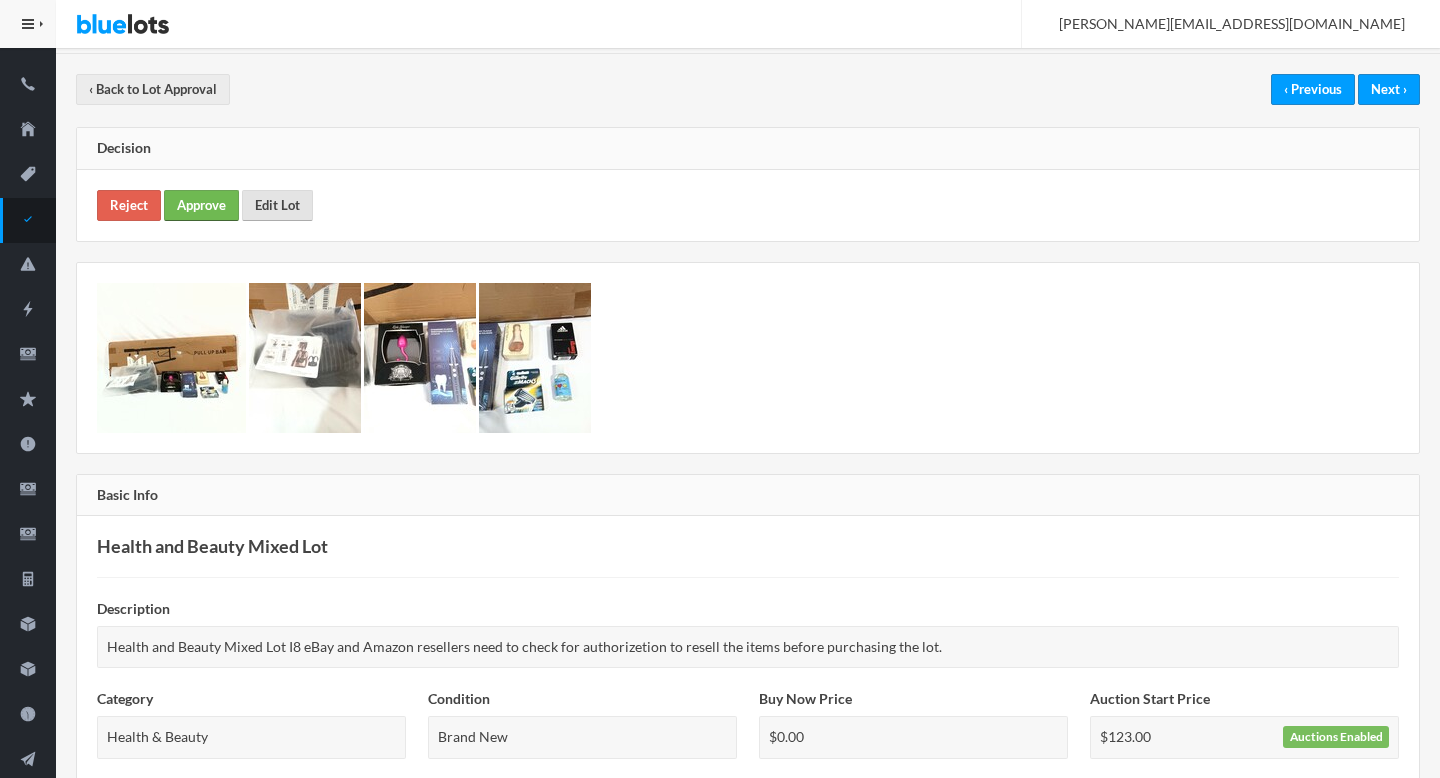 scroll, scrollTop: 98, scrollLeft: 0, axis: vertical 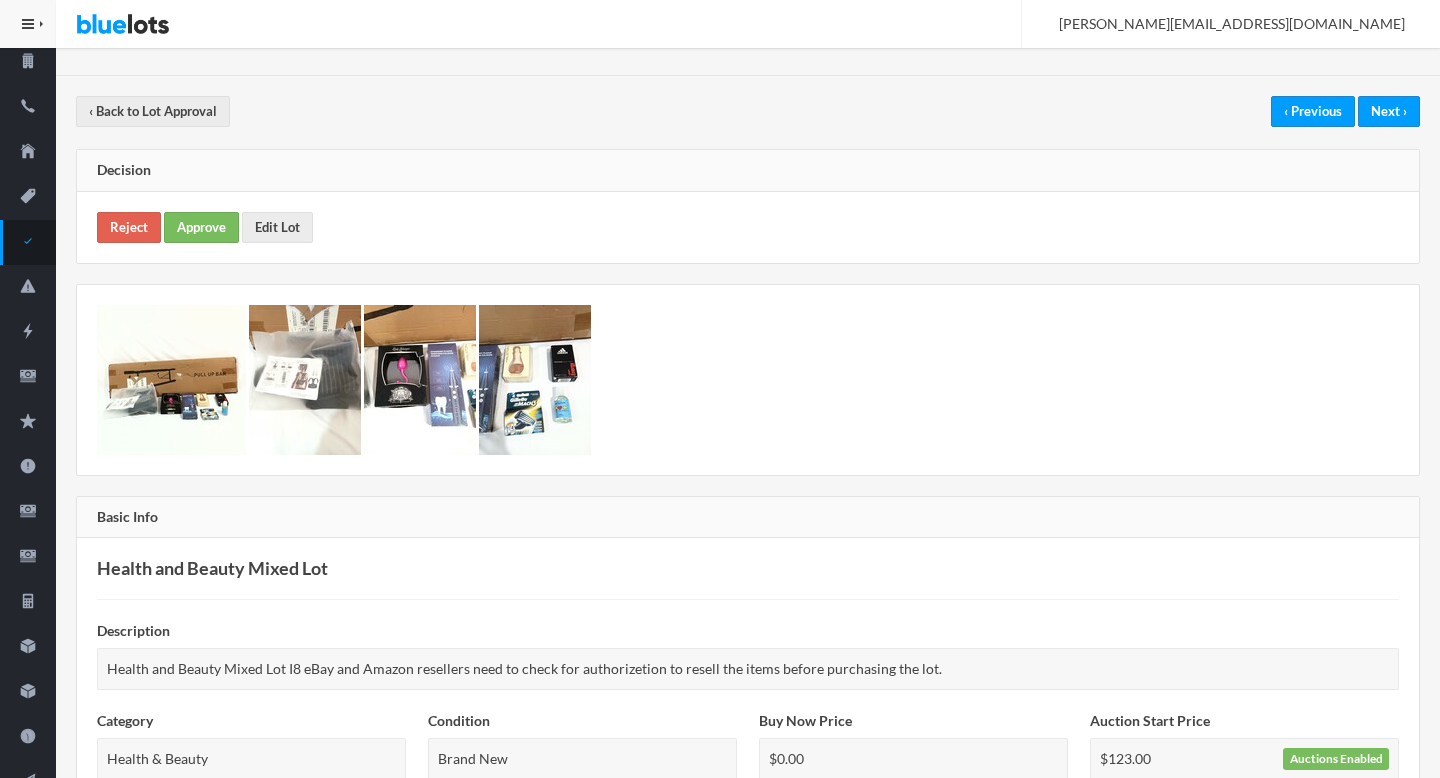 click on "Reject
Approve
Edit Lot" at bounding box center [748, 227] 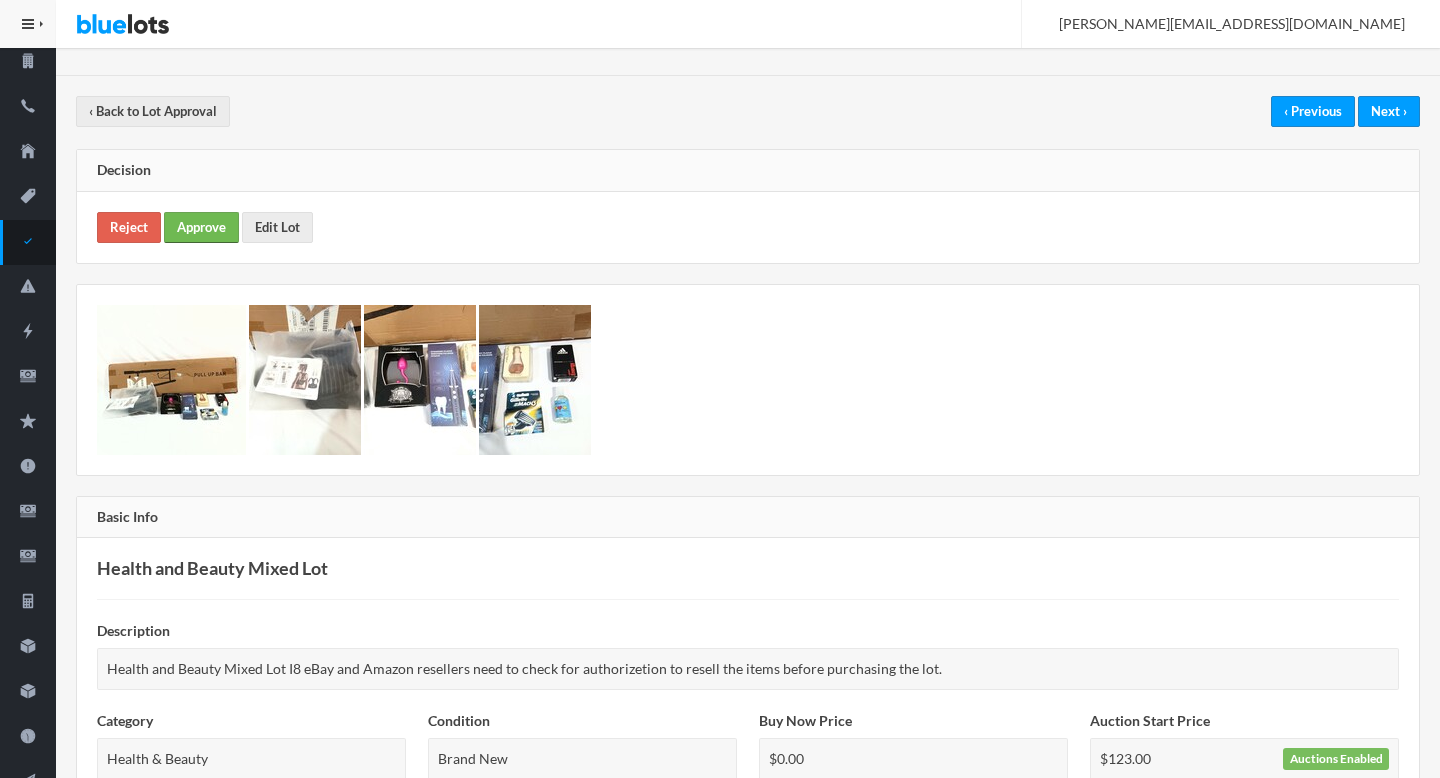 click on "Approve" at bounding box center (201, 227) 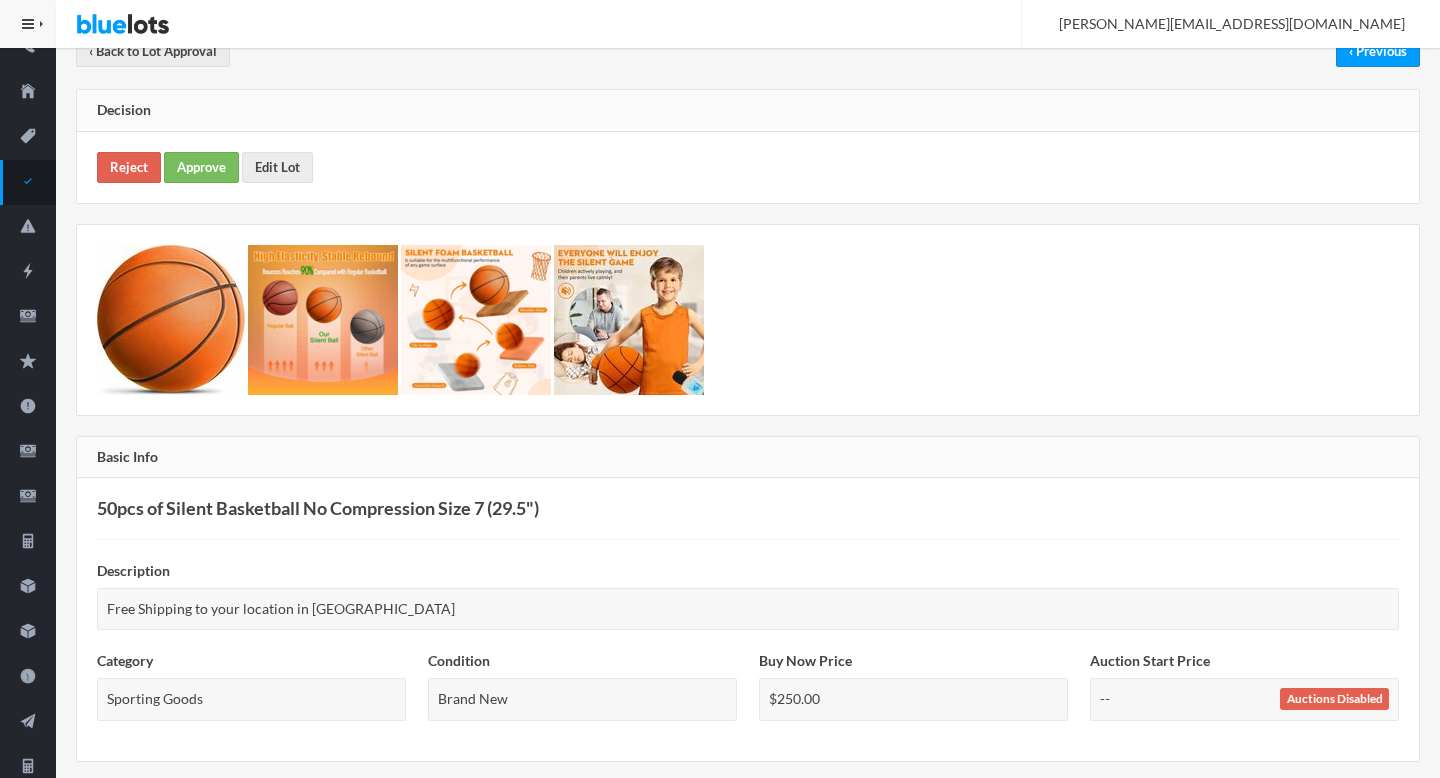 scroll, scrollTop: 0, scrollLeft: 0, axis: both 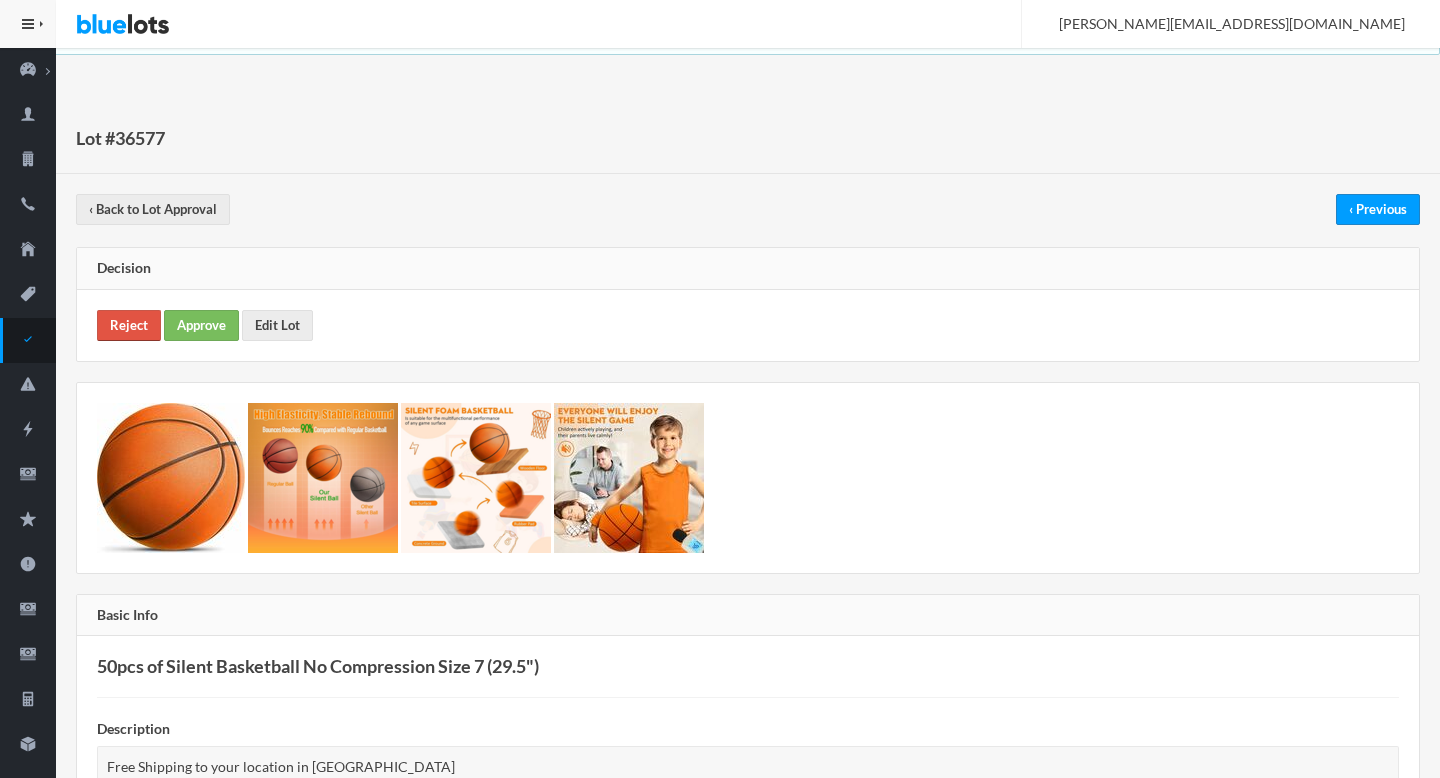 click on "Reject" at bounding box center (129, 325) 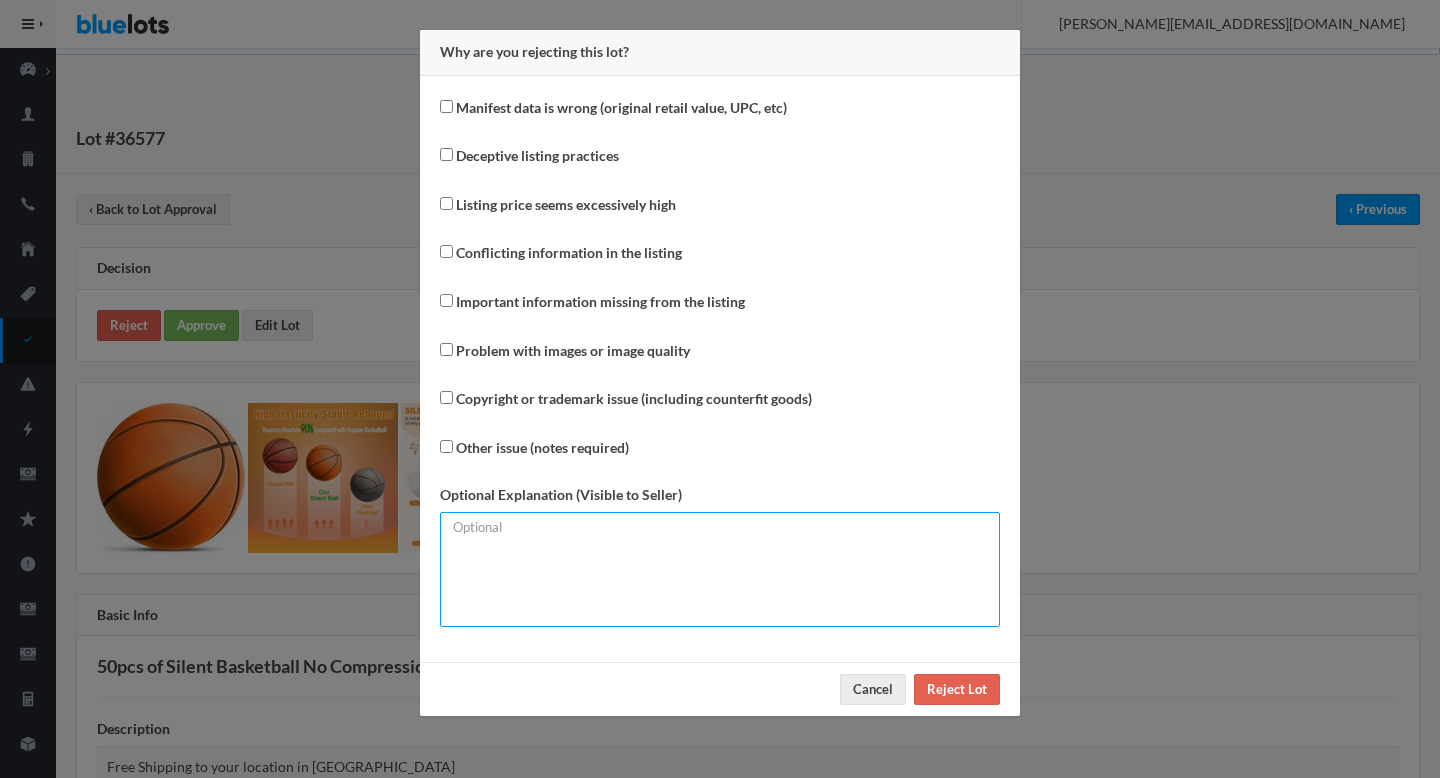 click at bounding box center (720, 569) 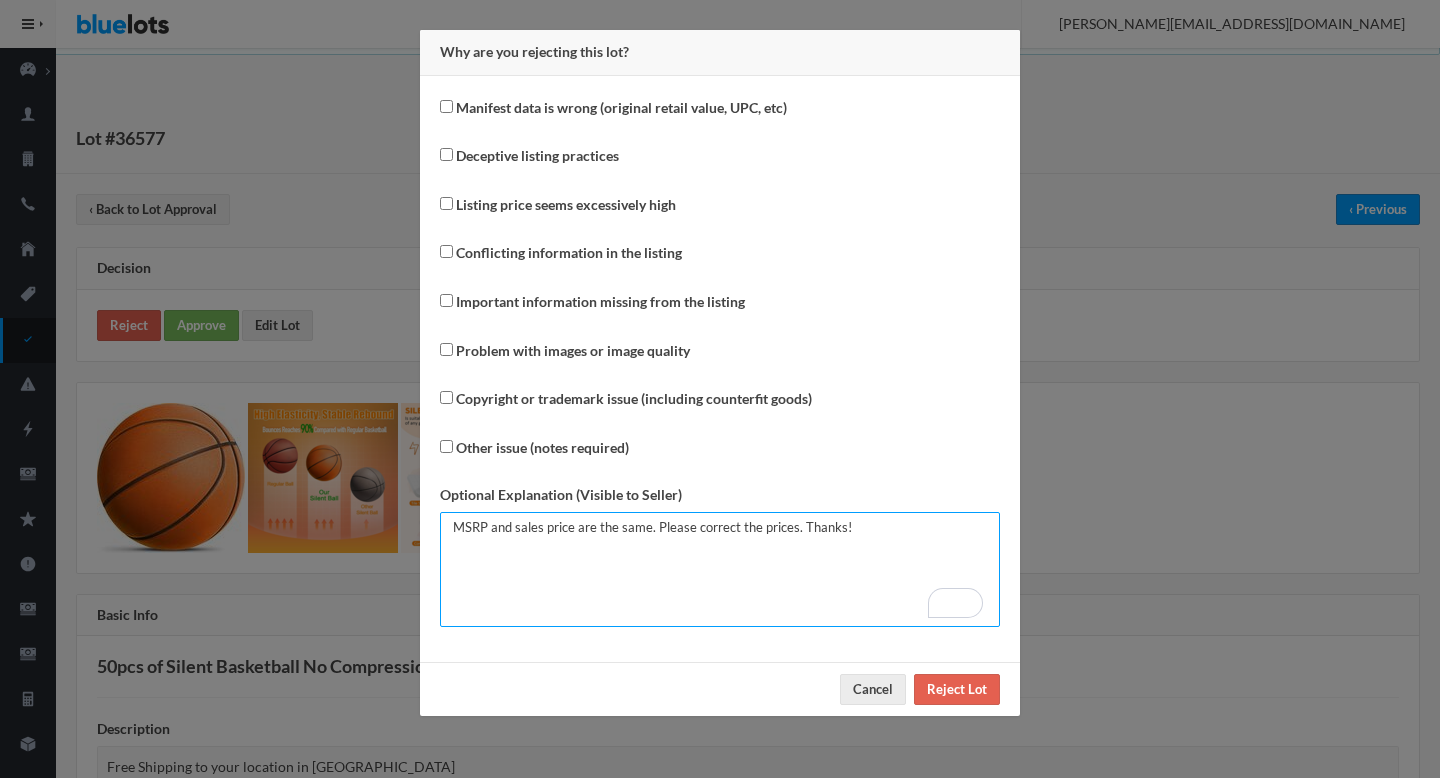 click on "MSRP and sales price are the same. Please correct the prices. Thanks!" at bounding box center (720, 569) 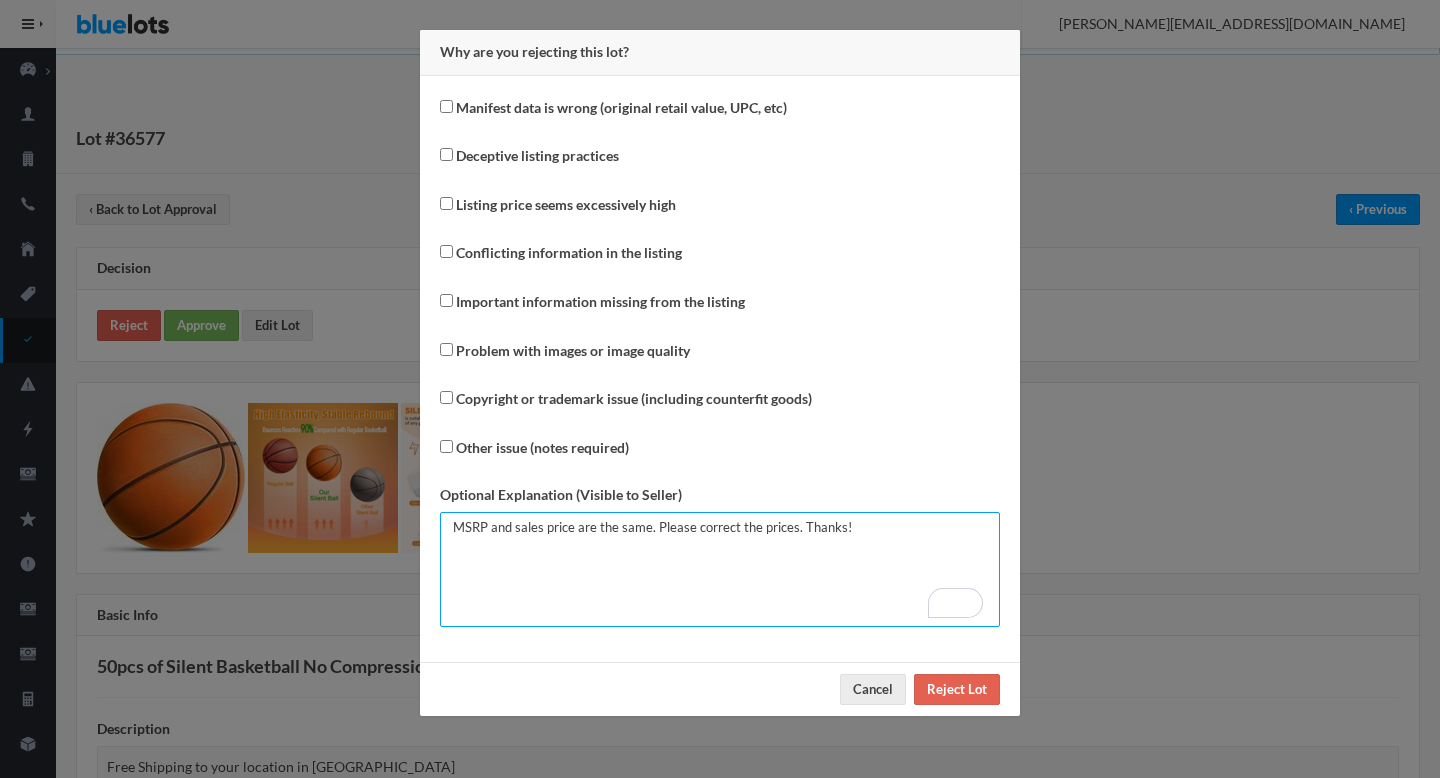 type on "MSRP and sales price are the same. Please correct the prices. Thanks!" 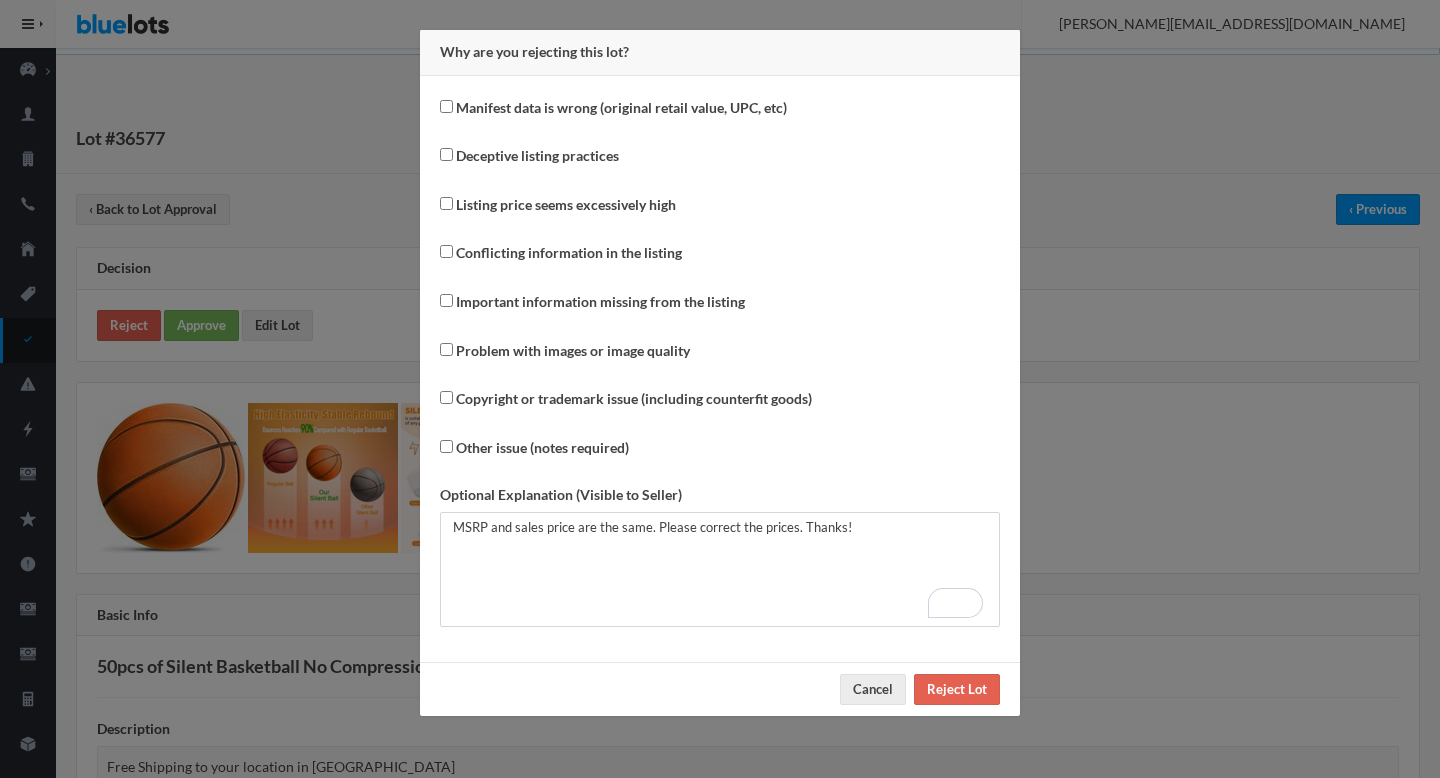 click on "Manifest data is wrong (original retail value, UPC, etc)" at bounding box center [621, 108] 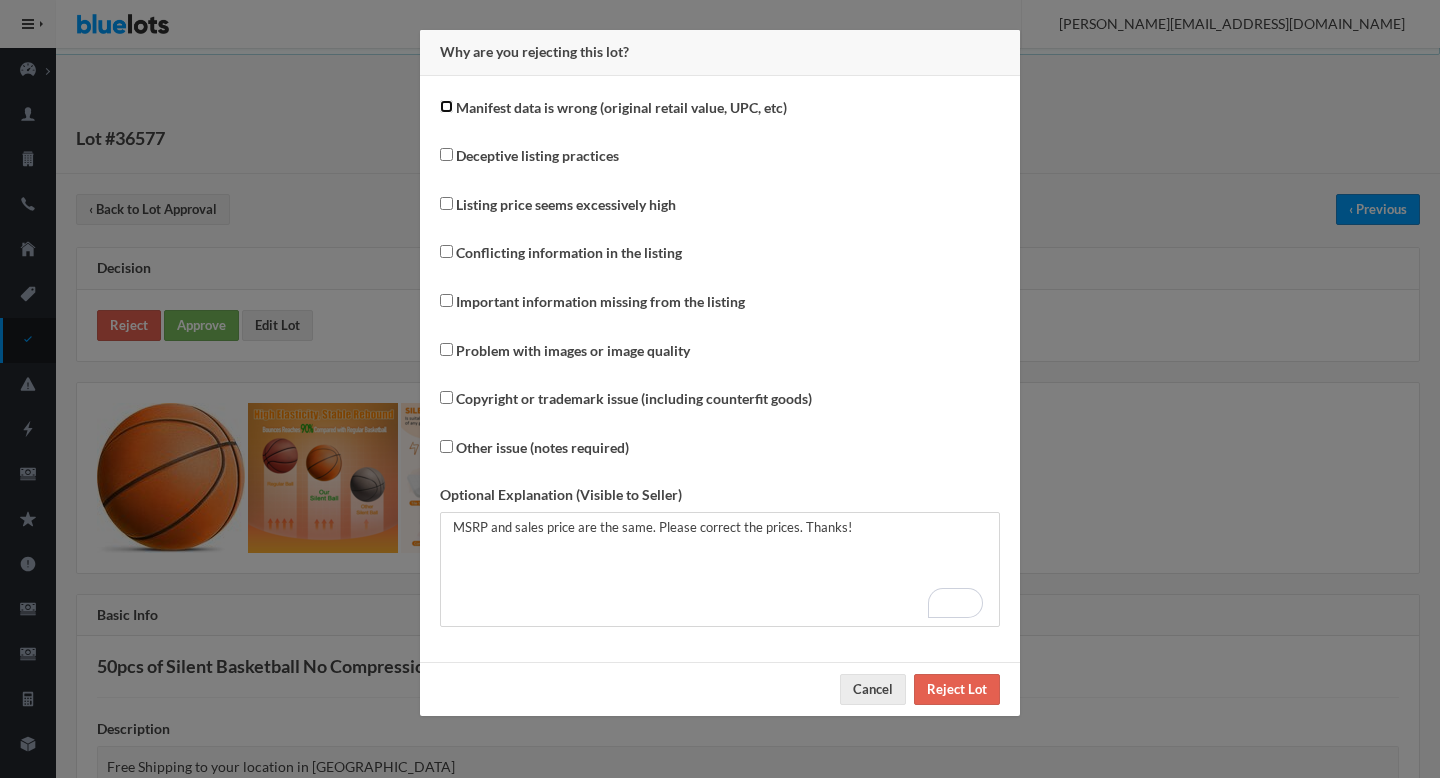 click on "Manifest data is wrong (original retail value, UPC, etc)" at bounding box center [446, 106] 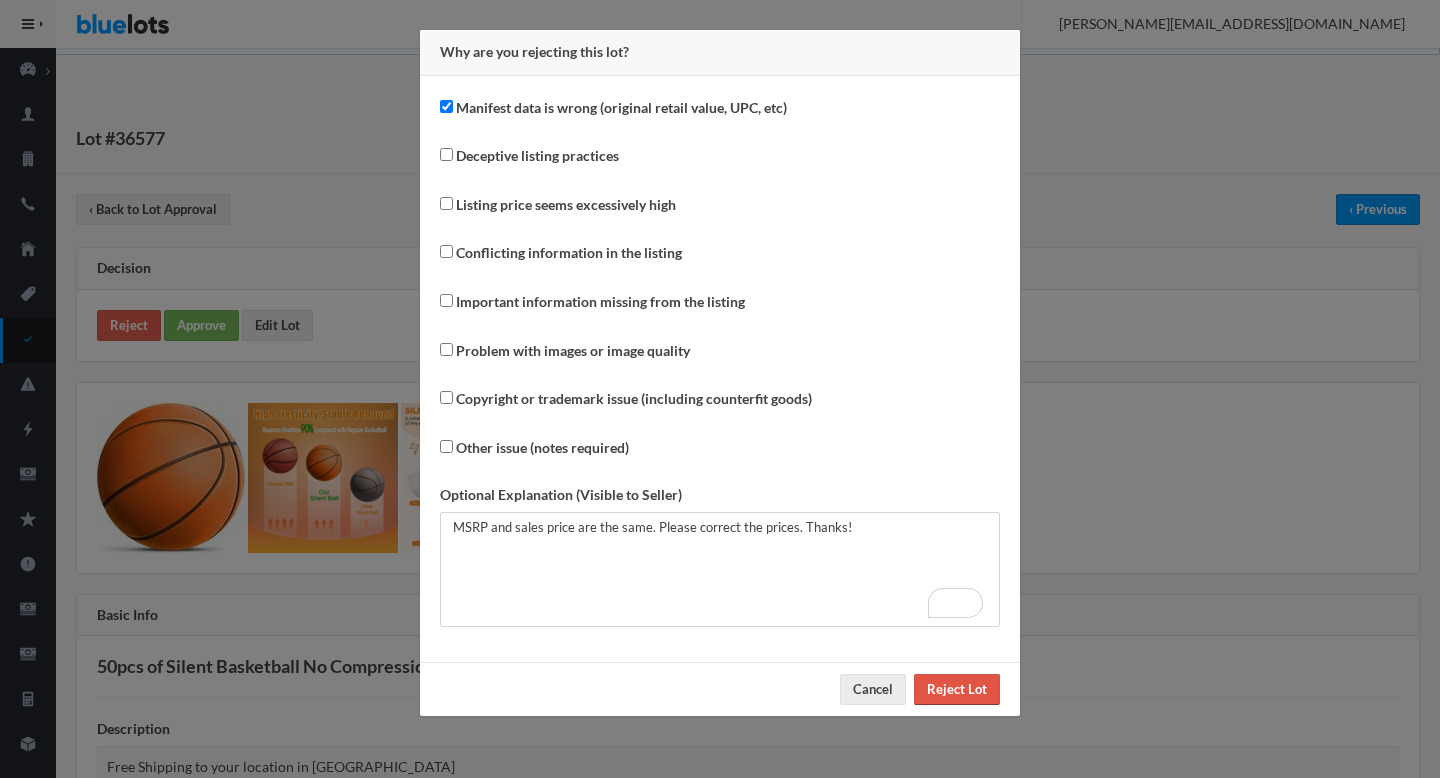 click on "Reject Lot" at bounding box center [957, 689] 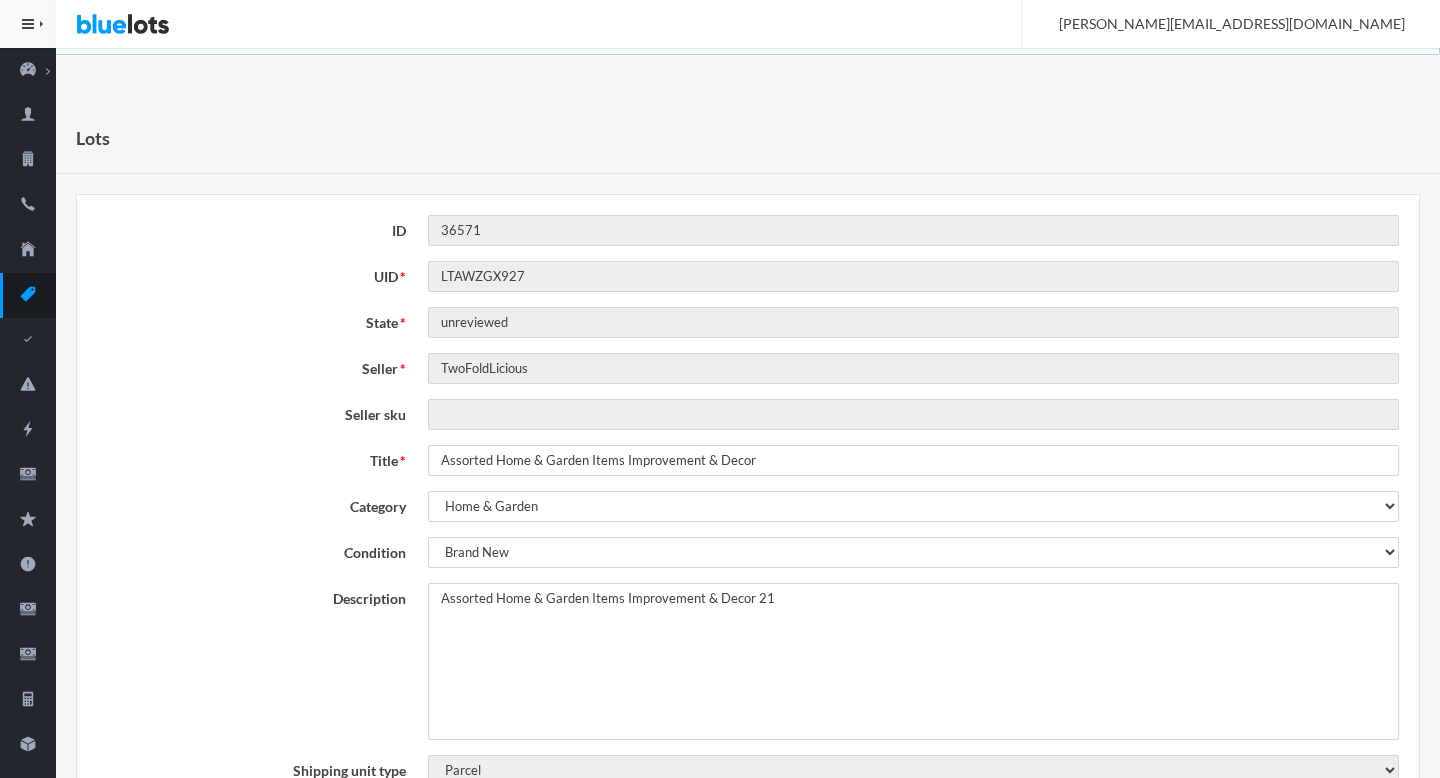 click on "Assorted Home & Garden Items Improvement & Decor 21" at bounding box center [913, 661] 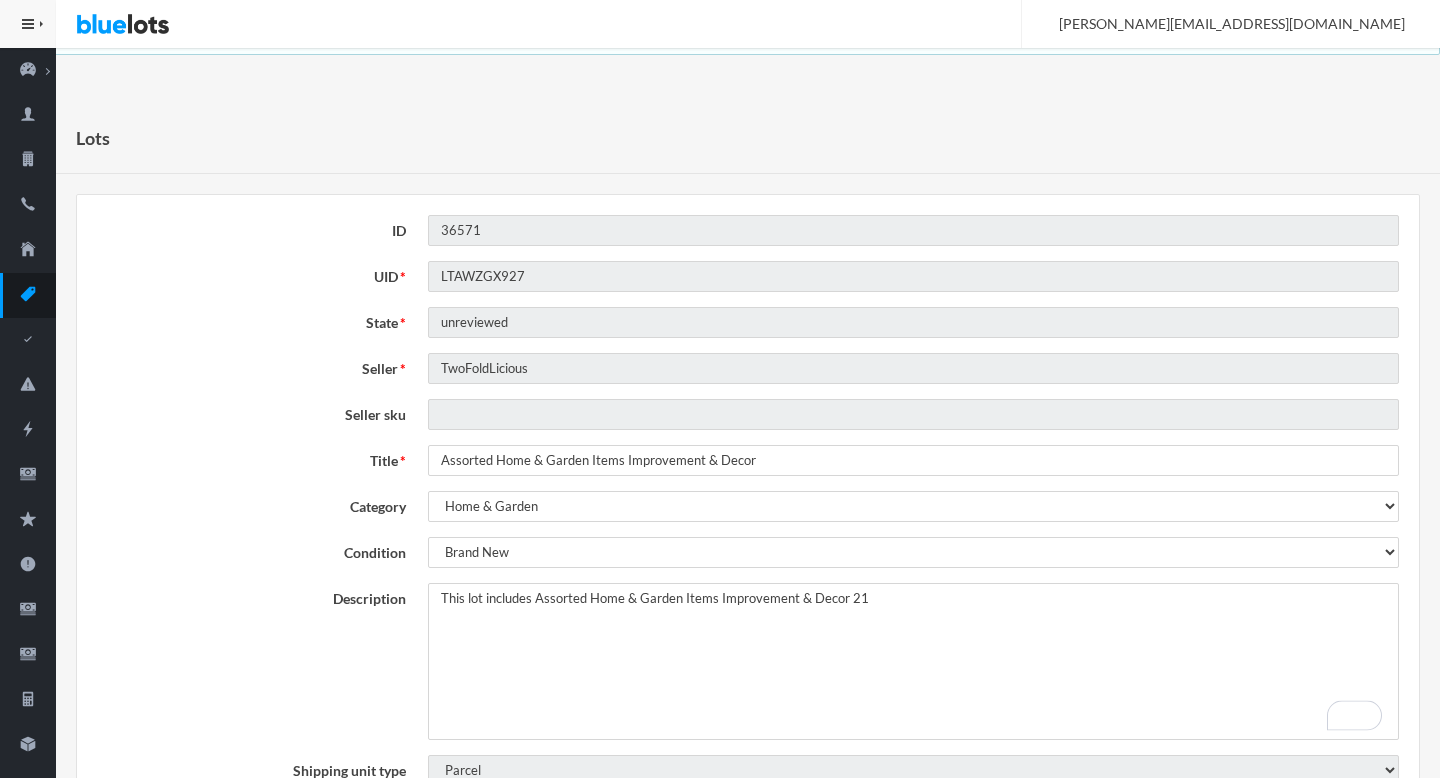 click on "Assorted Home & Garden Items Improvement & Decor 21" at bounding box center [913, 661] 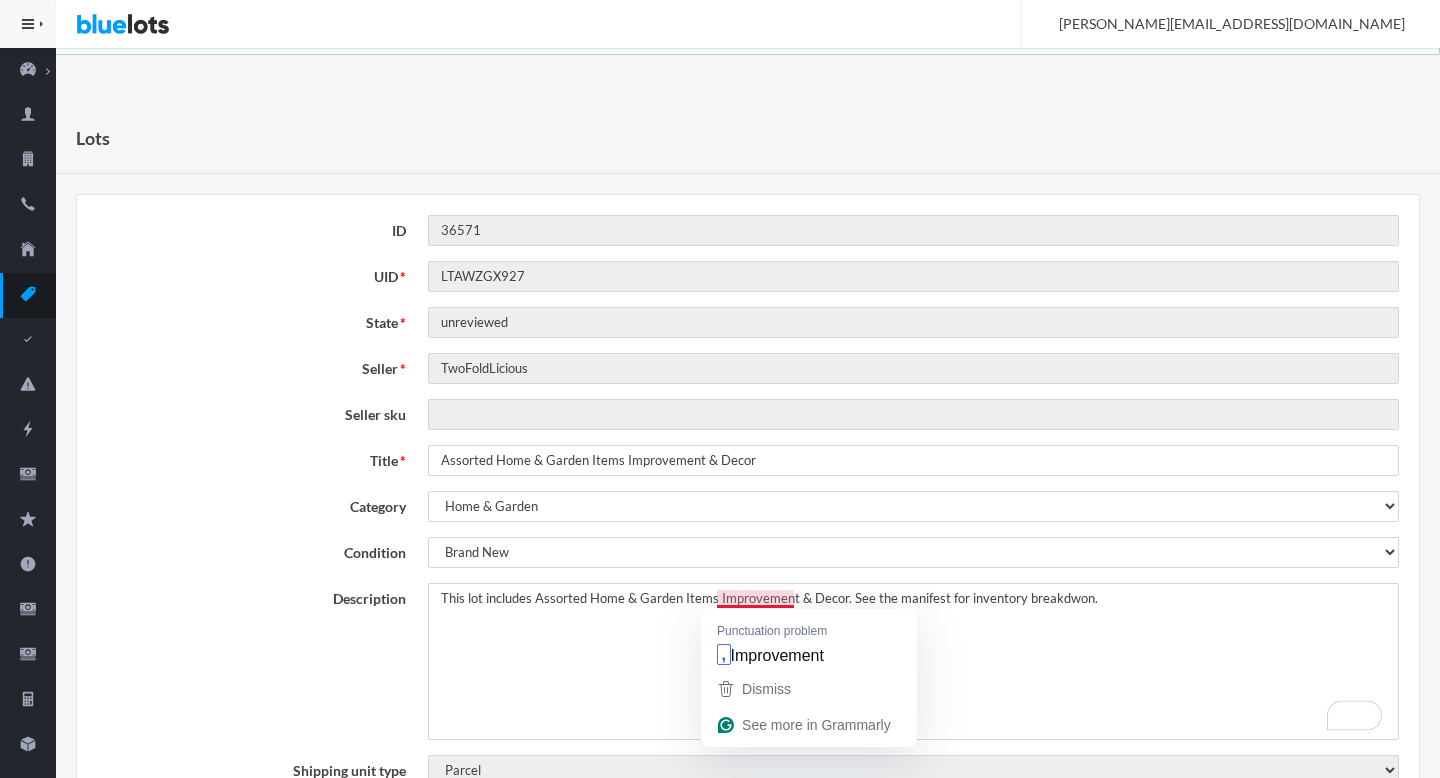 click on "Assorted Home & Garden Items Improvement & Decor 21" at bounding box center (913, 661) 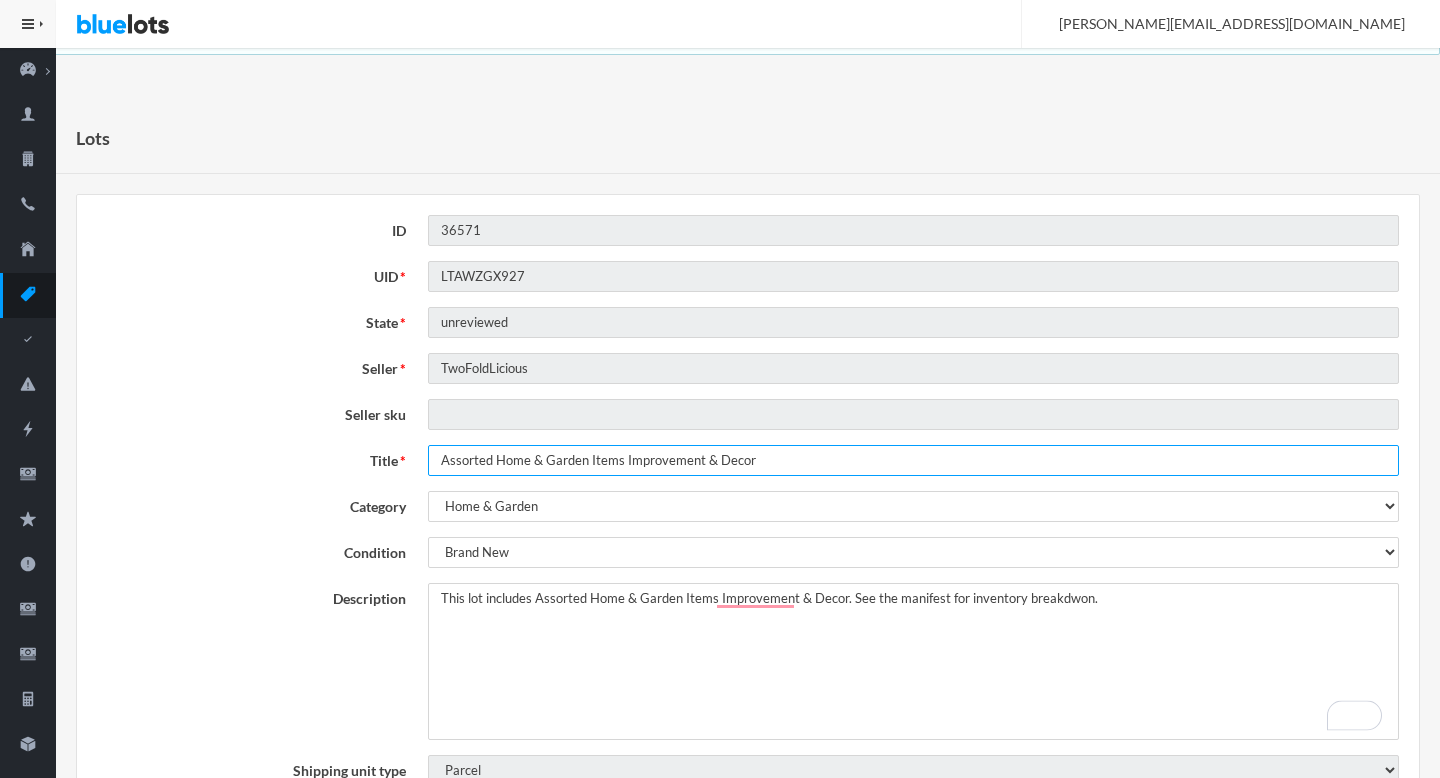 click on "Assorted Home & Garden Items Improvement & Decor" at bounding box center (913, 460) 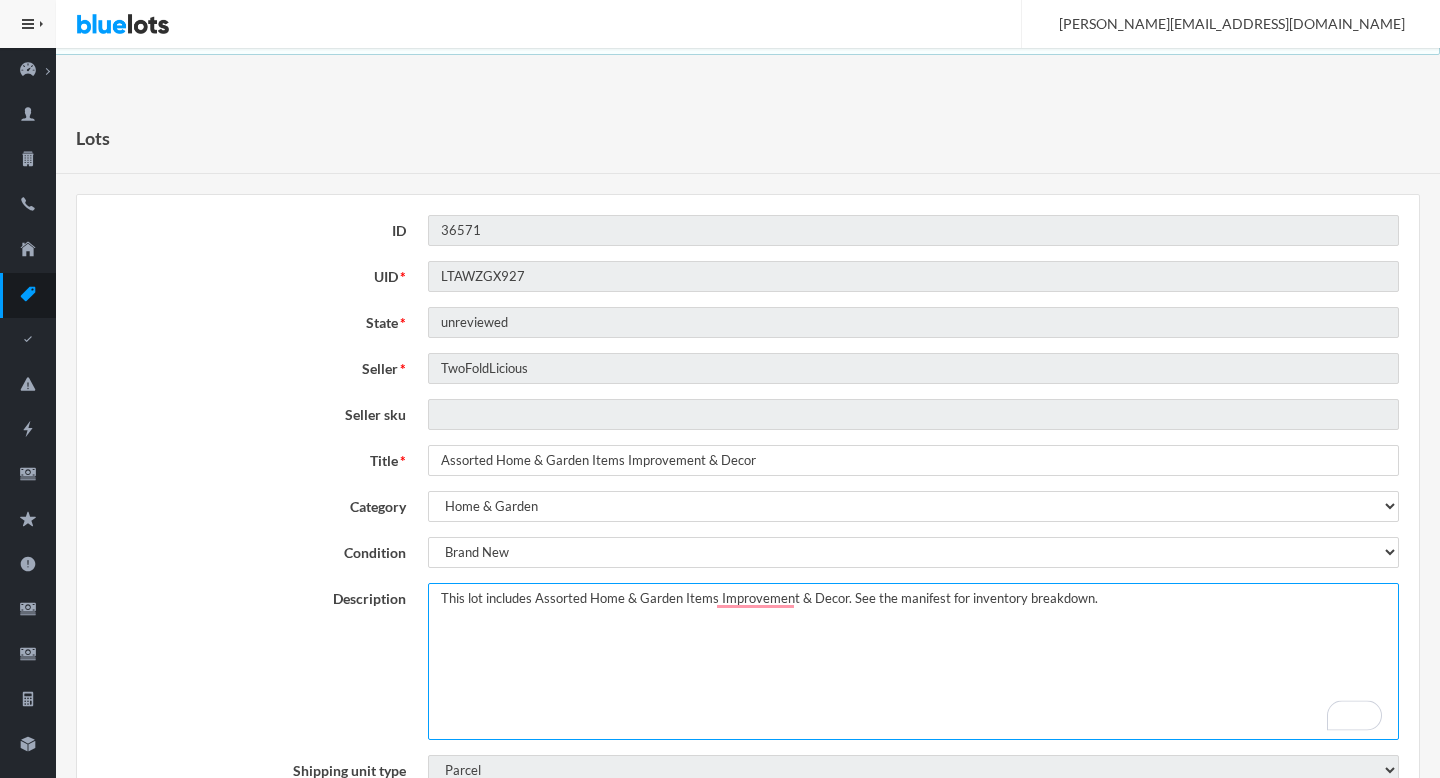 type on "This lot includes Assorted Home & Garden Items Improvement & Decor. See the manifest for inventory breakdown." 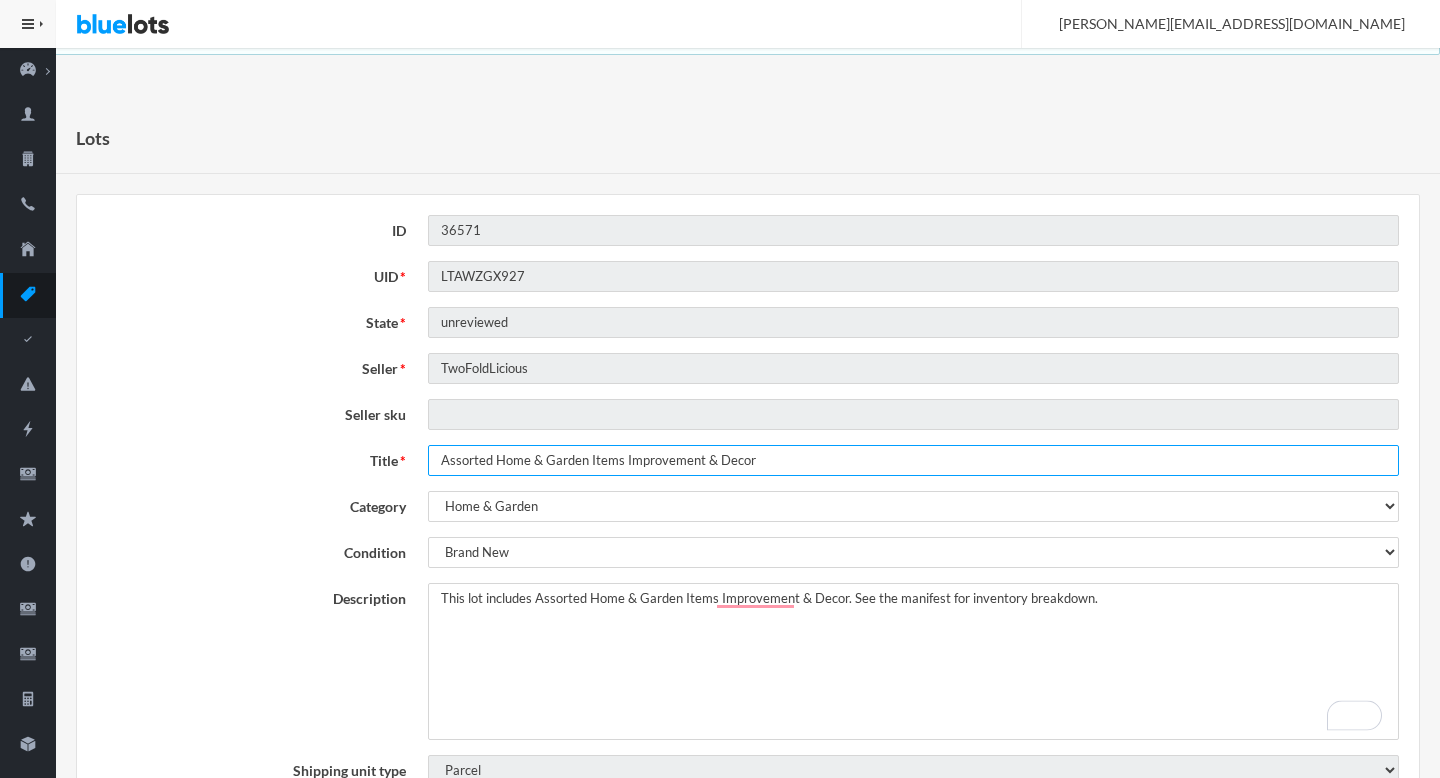 click on "Assorted Home & Garden Items Improvement & Decor" at bounding box center [913, 460] 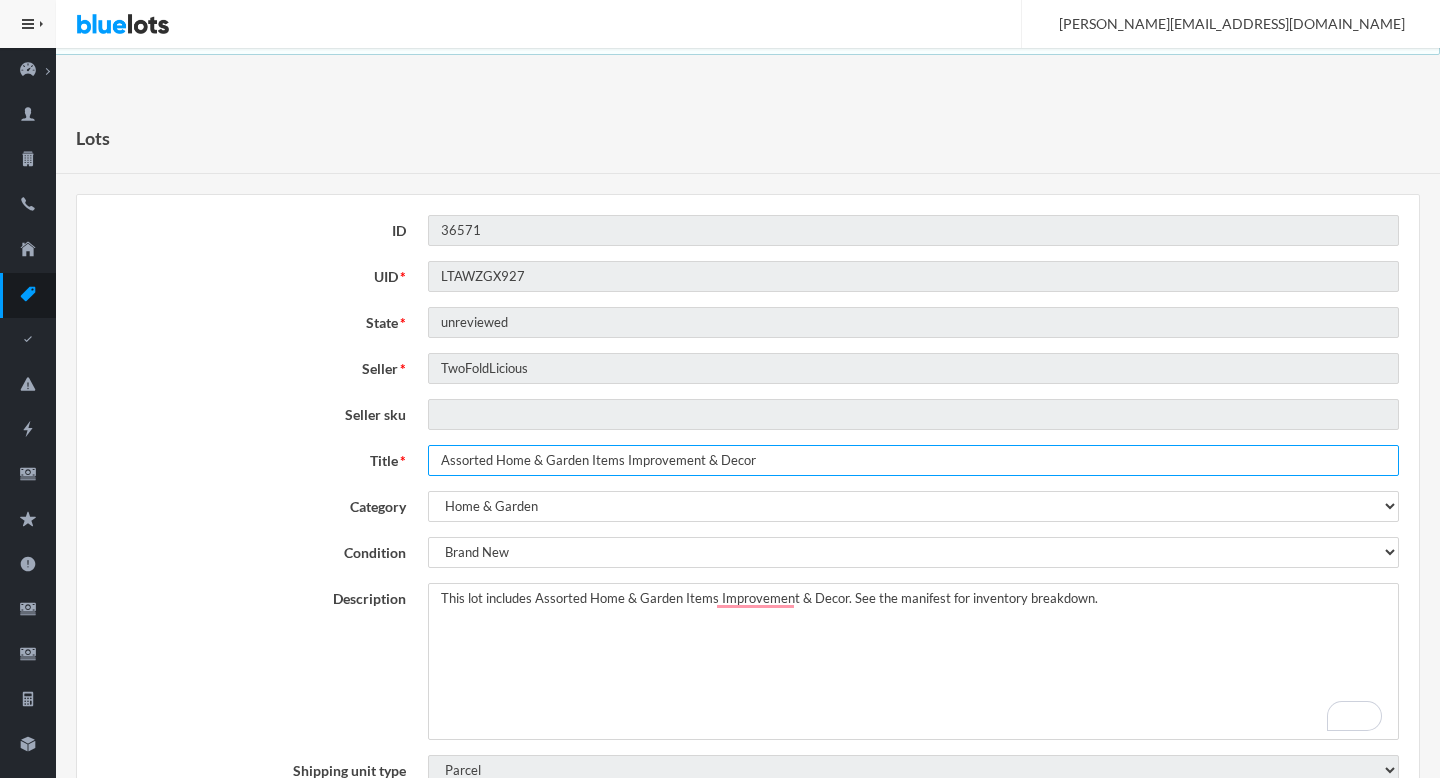click on "Update Lot" at bounding box center [142, 1606] 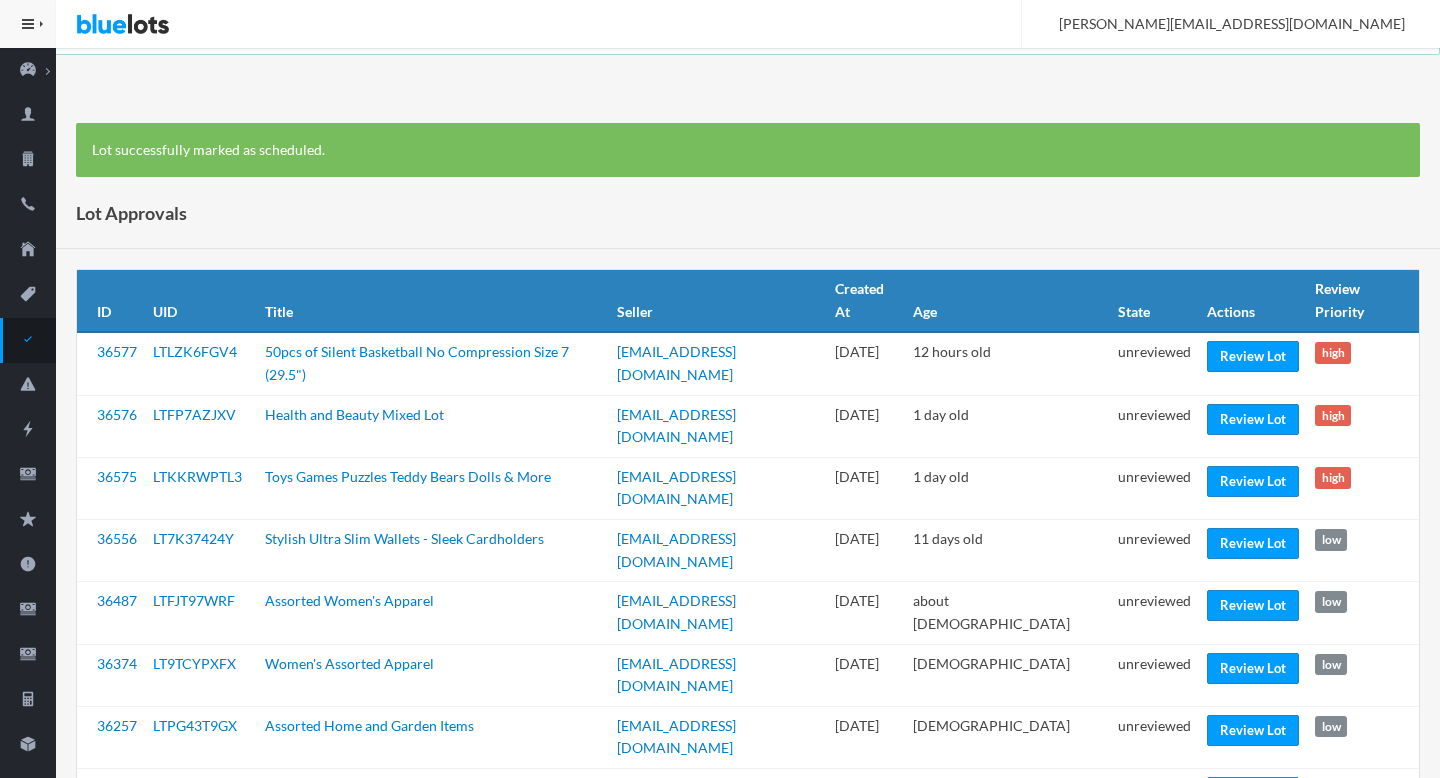 scroll, scrollTop: 0, scrollLeft: 0, axis: both 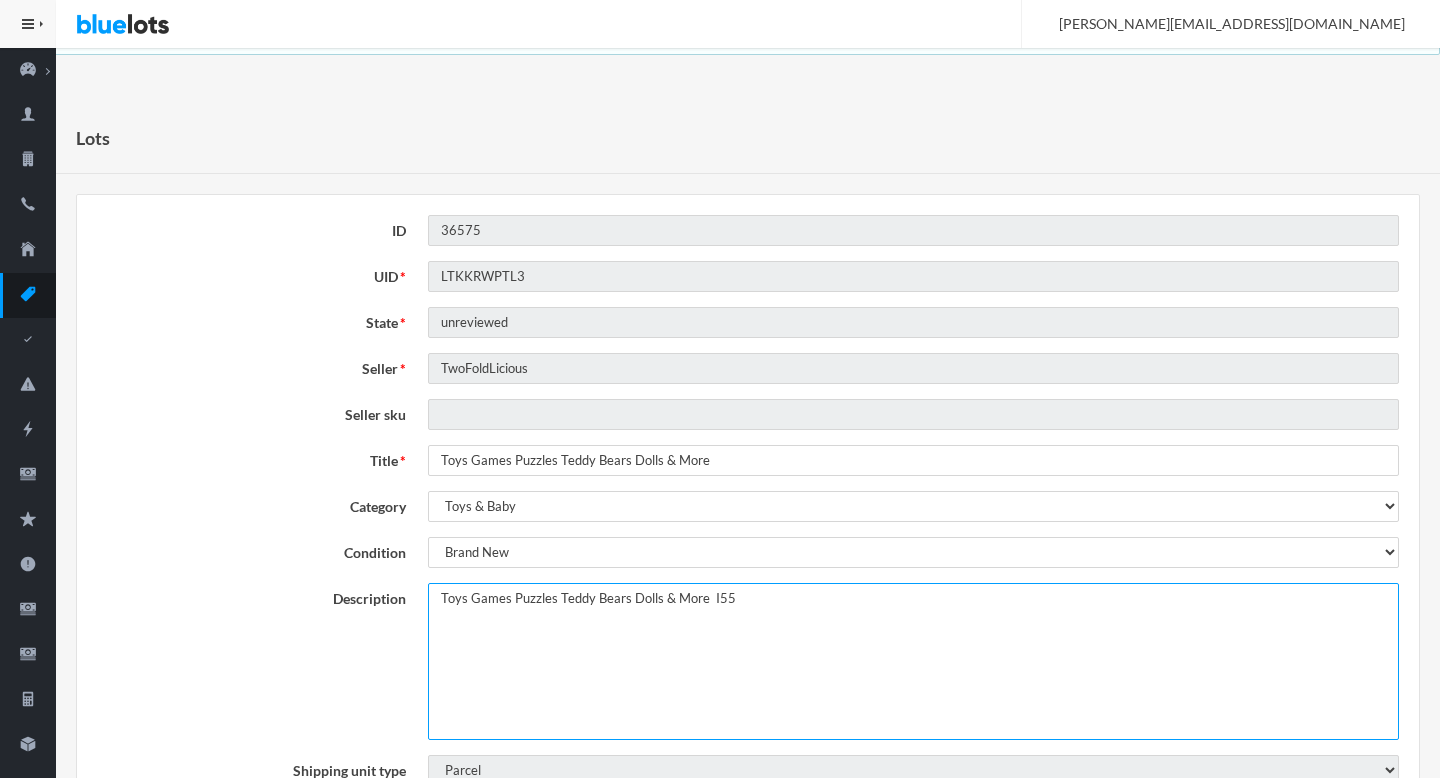 click on "Toys Games Puzzles Teddy Bears Dolls & More  I55" at bounding box center [913, 661] 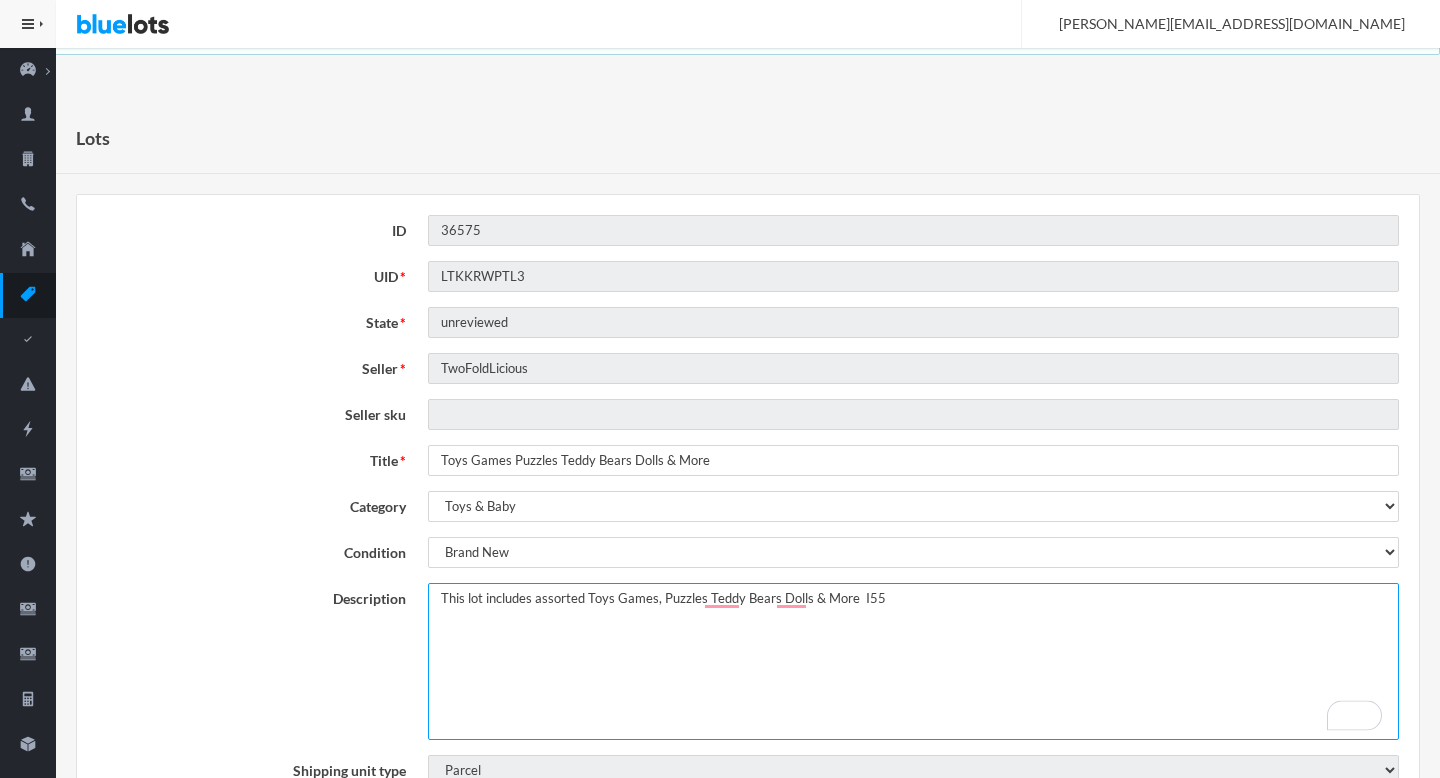 click on "Toys Games Puzzles Teddy Bears Dolls & More  I55" at bounding box center [913, 661] 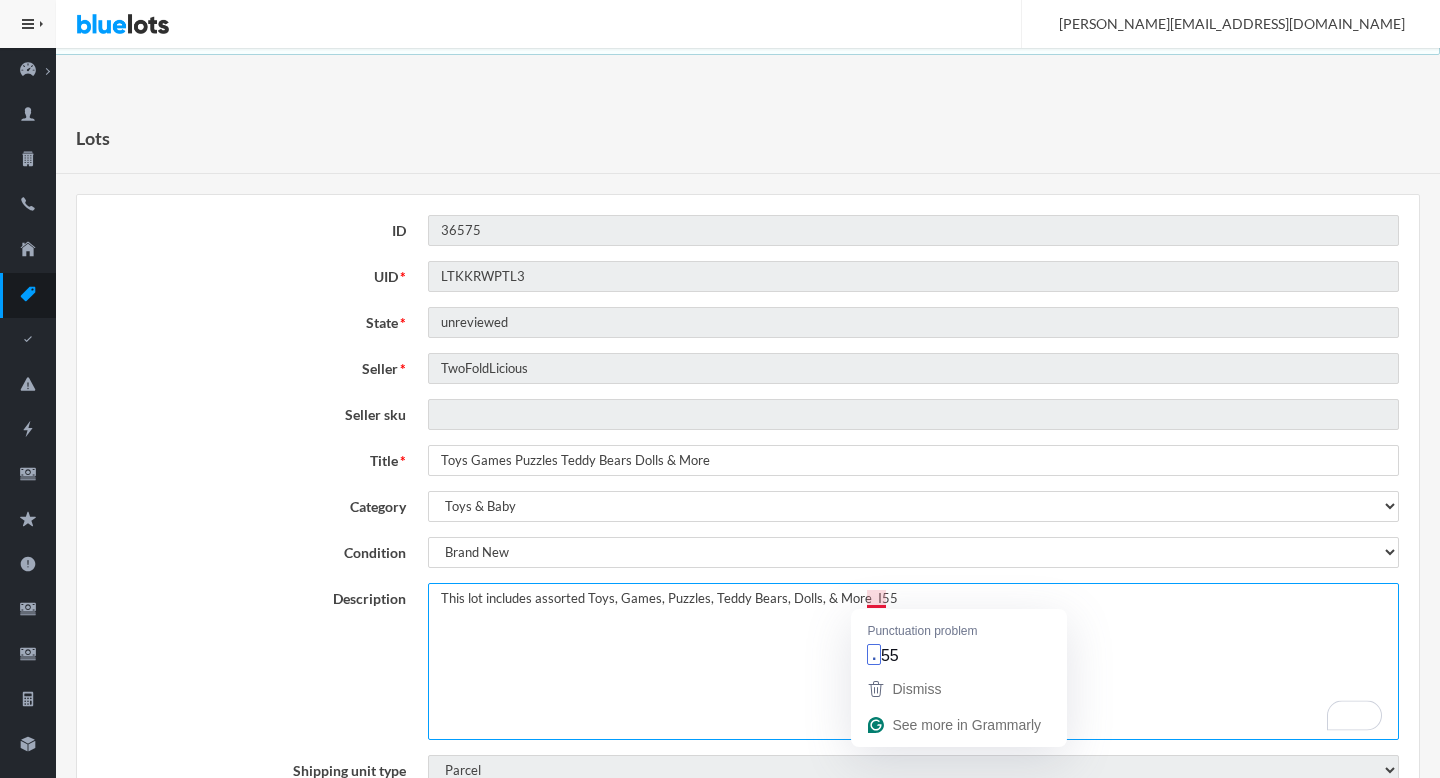 click on "Toys Games Puzzles Teddy Bears Dolls & More  I55" at bounding box center (913, 661) 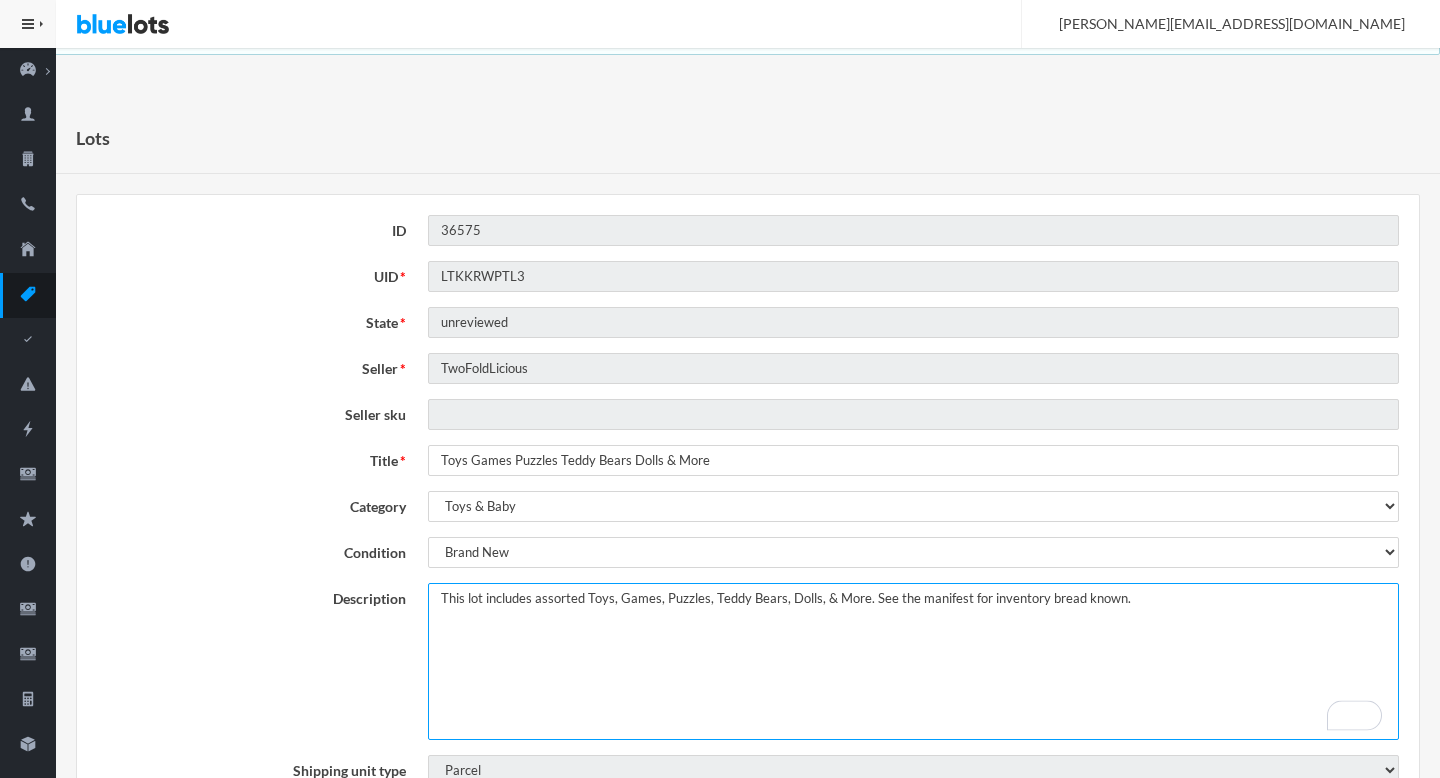 click on "Toys Games Puzzles Teddy Bears Dolls & More  I55" at bounding box center (913, 661) 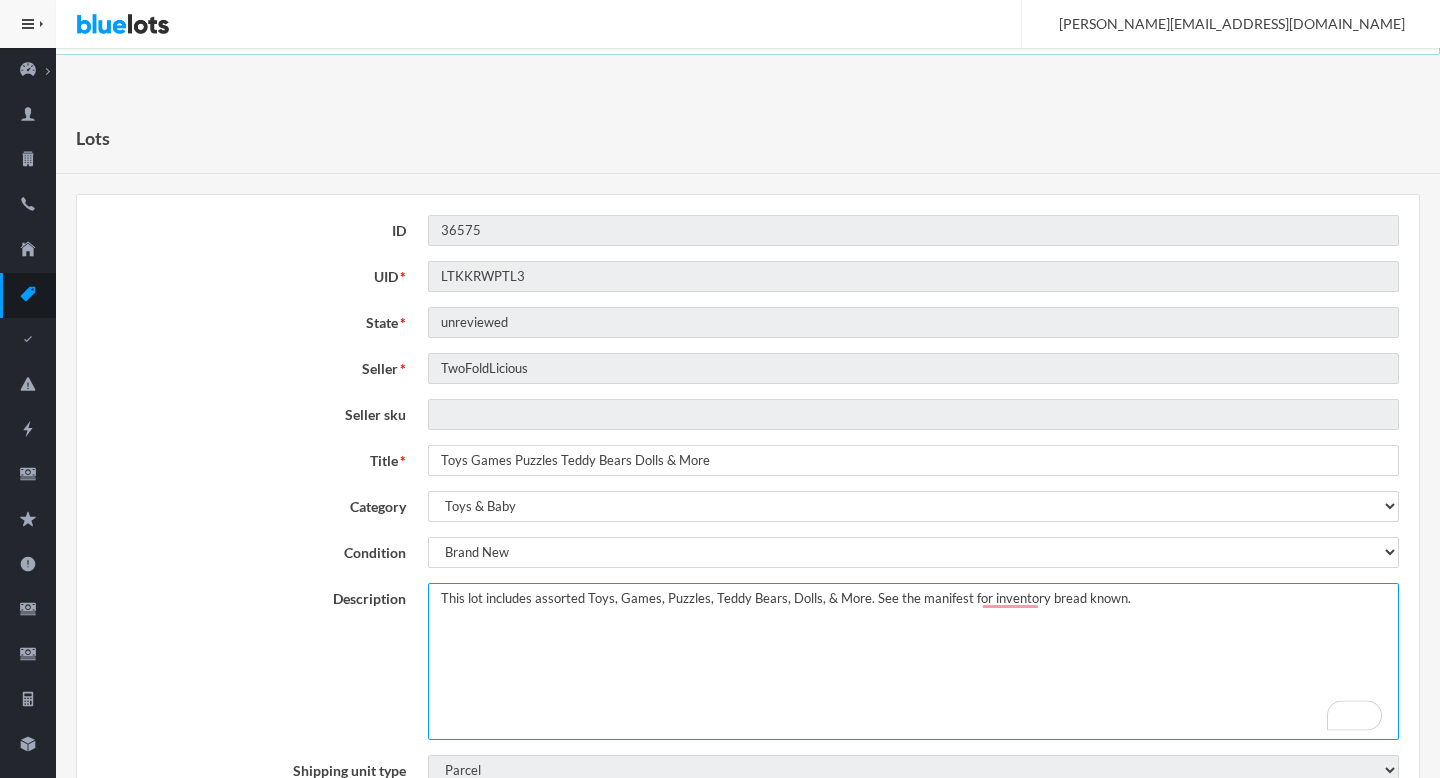 click on "Toys Games Puzzles Teddy Bears Dolls & More  I55" at bounding box center (913, 661) 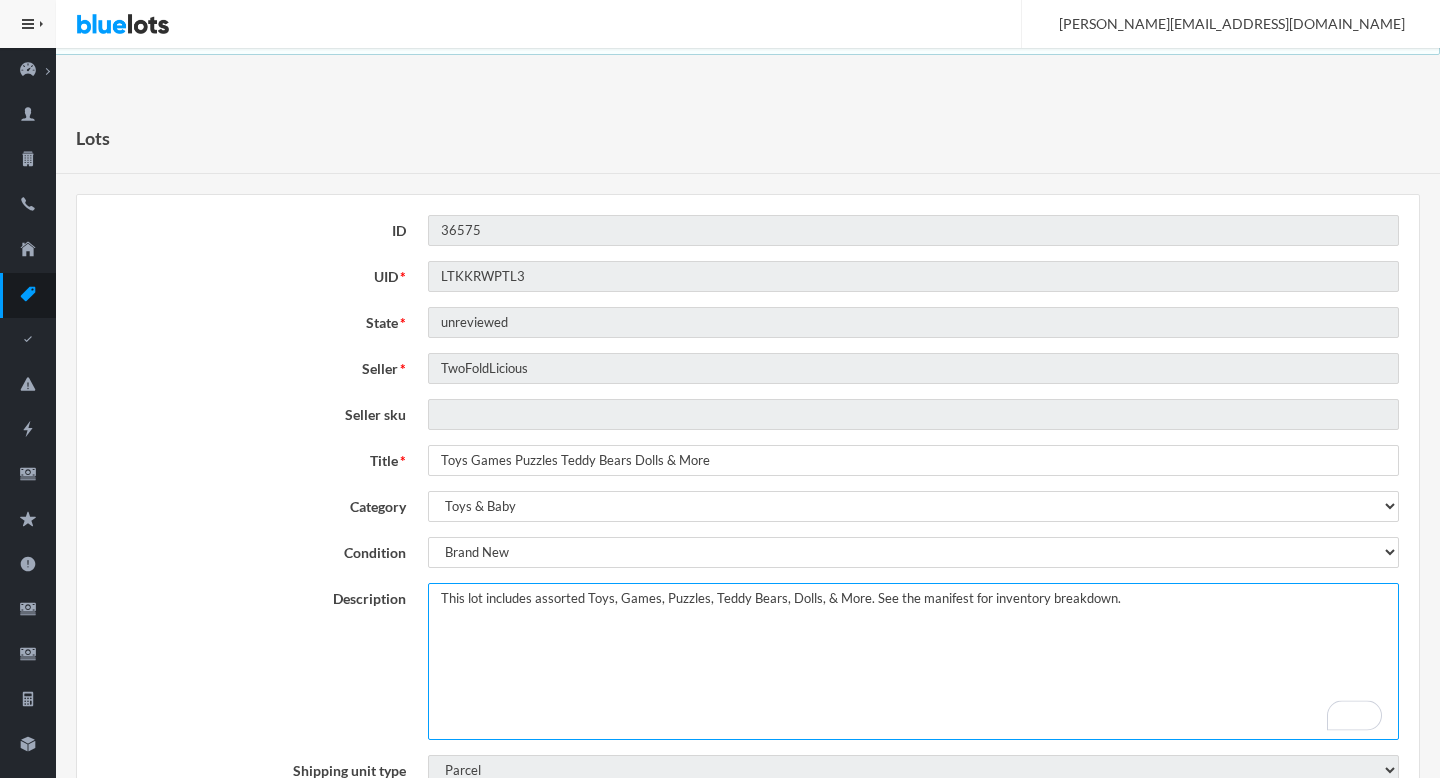 type on "This lot includes assorted Toys, Games, Puzzles, Teddy Bears, Dolls, & More. See the manifest for inventory breakdown." 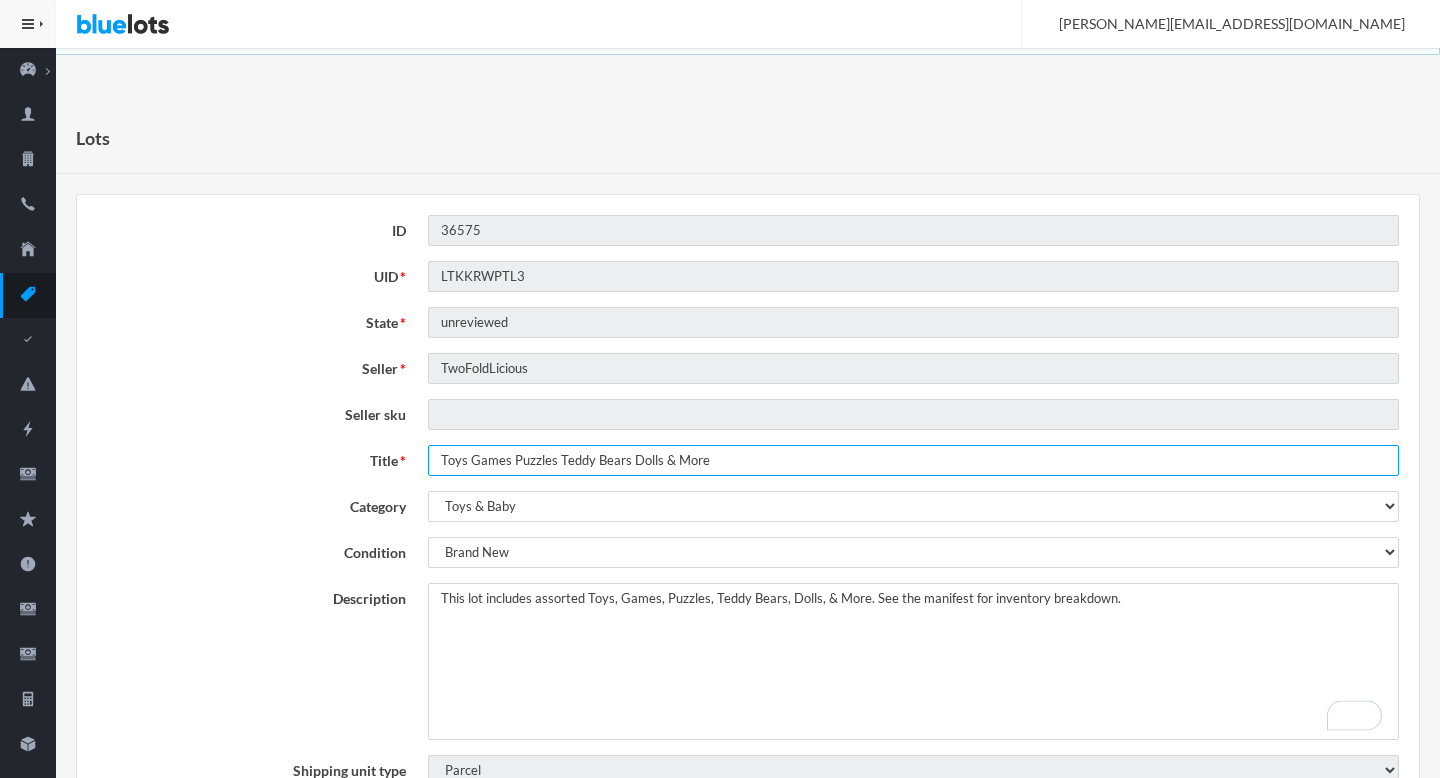 click on "Toys Games Puzzles Teddy Bears Dolls & More" at bounding box center [913, 460] 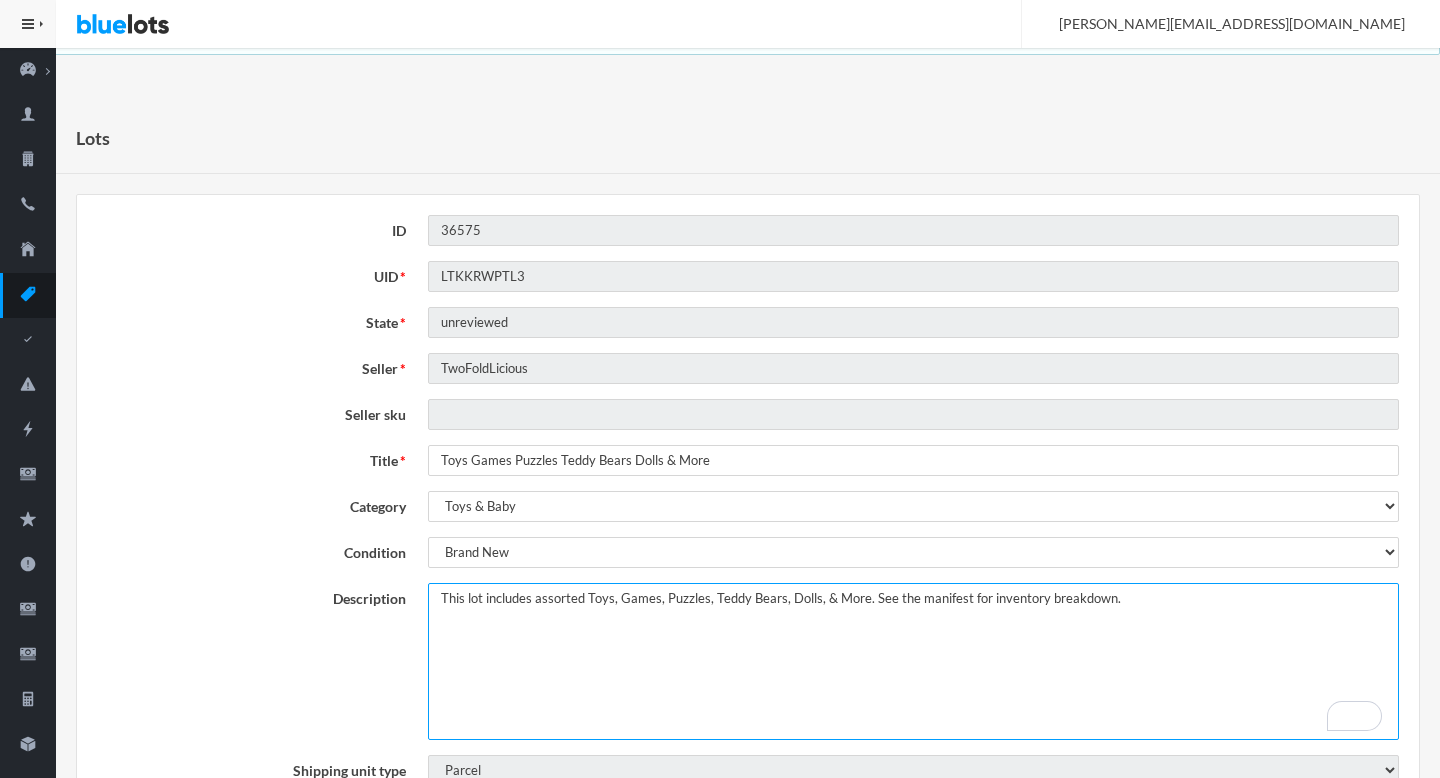 click on "Toys Games Puzzles Teddy Bears Dolls & More  I55" at bounding box center (913, 661) 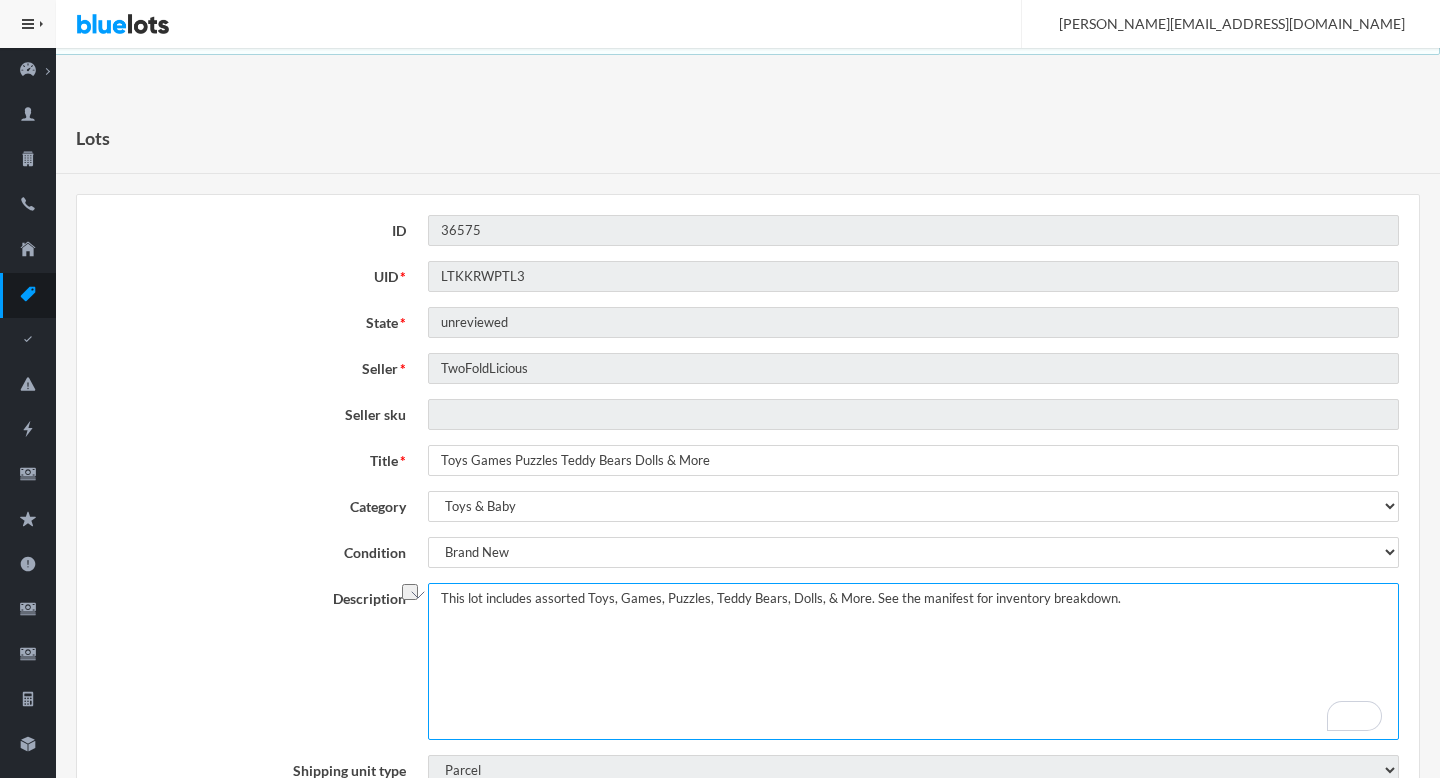 drag, startPoint x: 846, startPoint y: 601, endPoint x: 597, endPoint y: 605, distance: 249.03212 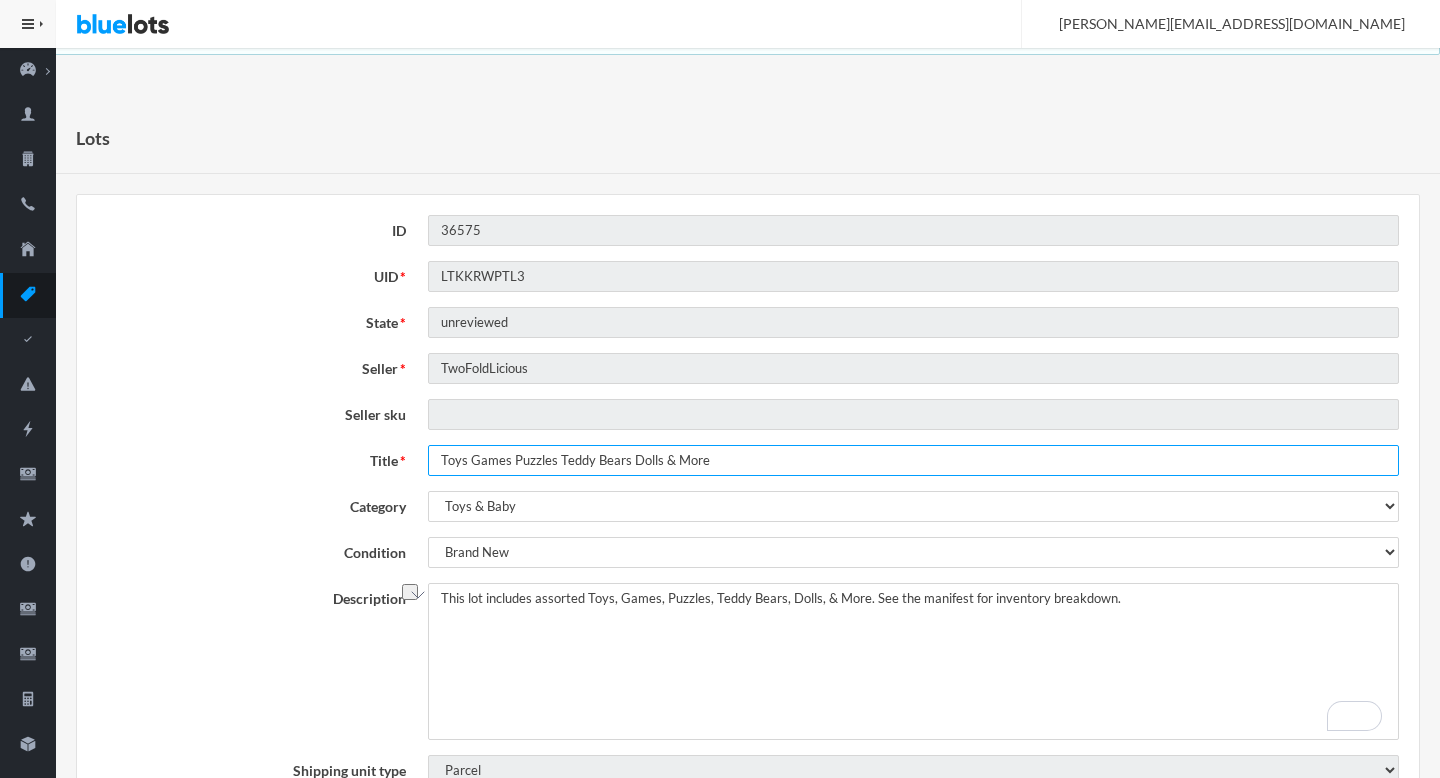 click on "Toys Games Puzzles Teddy Bears Dolls & More" at bounding box center [913, 460] 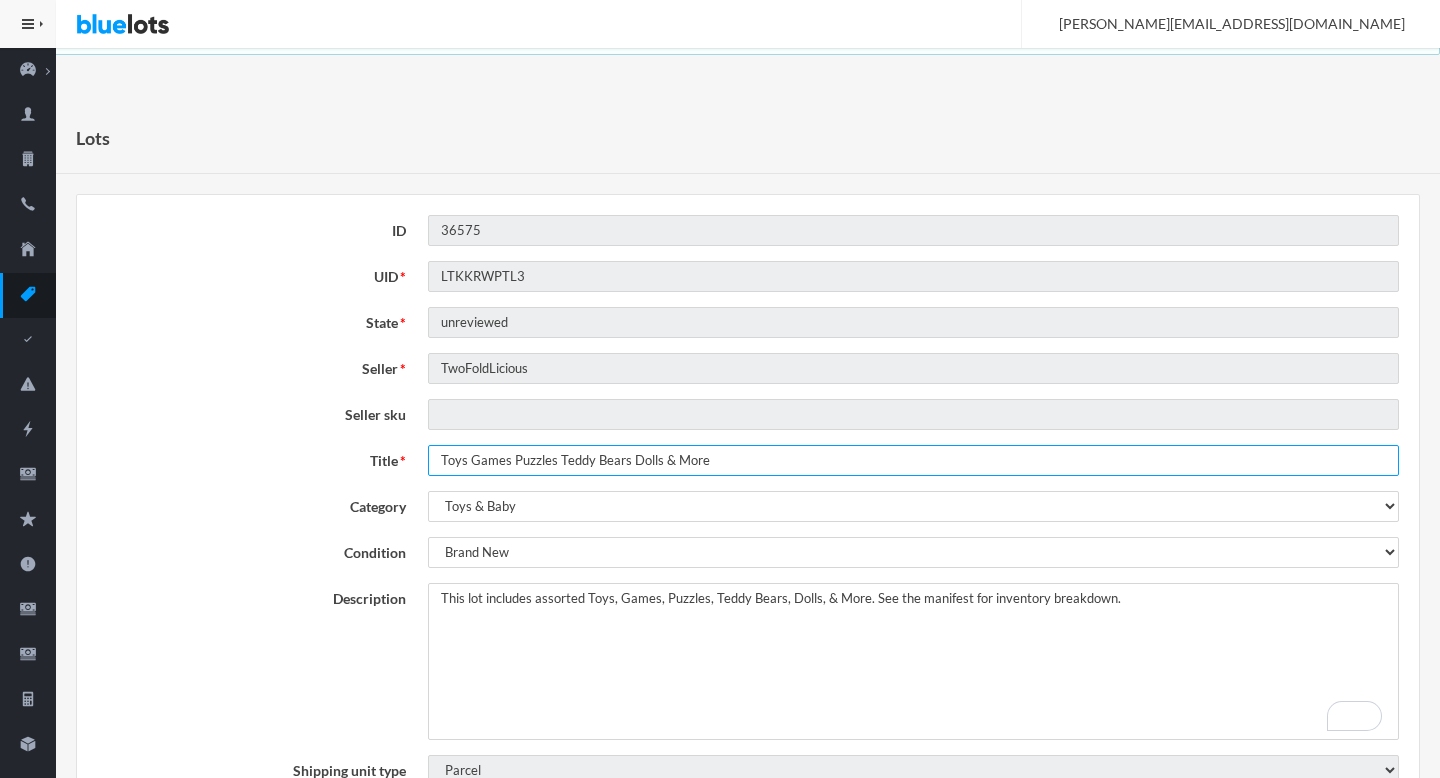 paste on ", Games, Puzzles, Teddy Bears, Dolls," 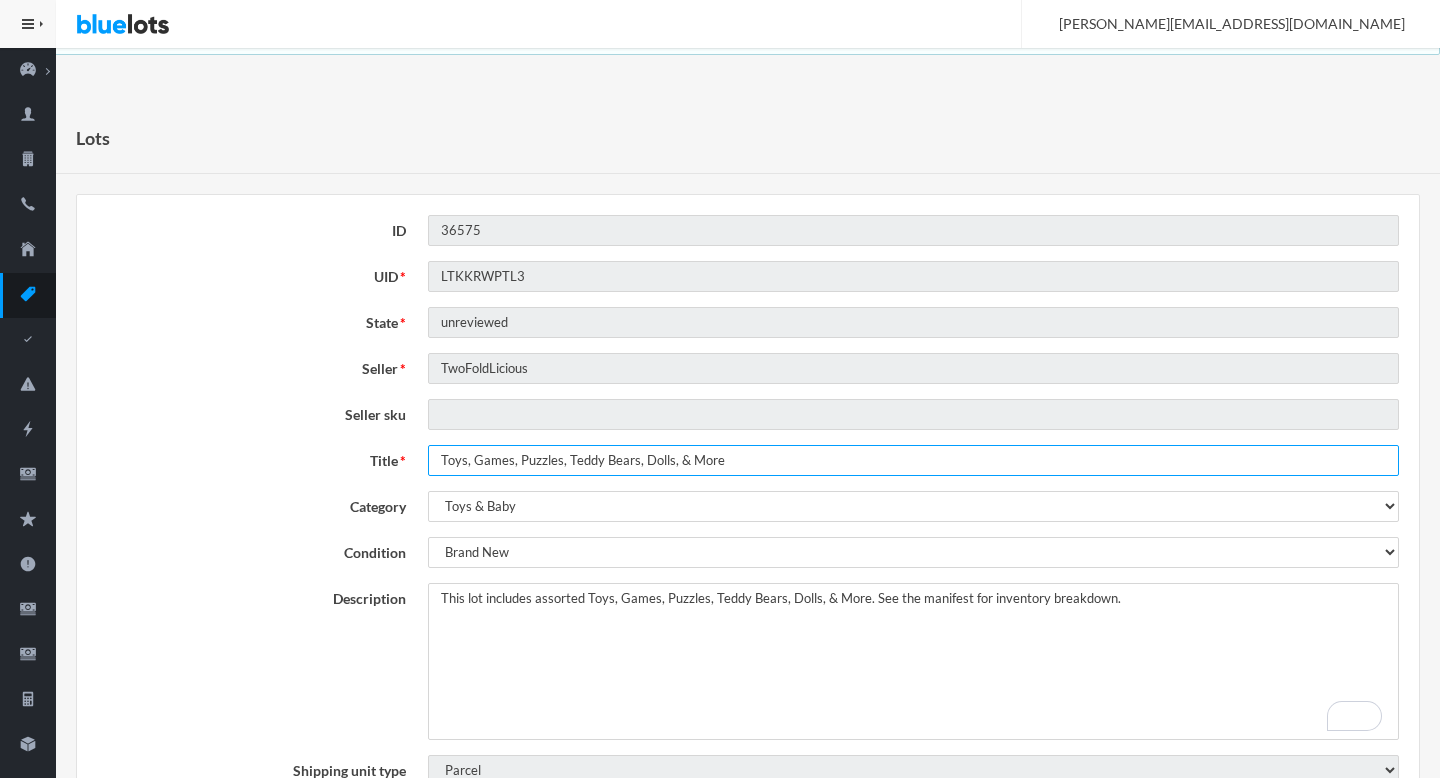 type on "Toys, Games, Puzzles, Teddy Bears, Dolls, & More" 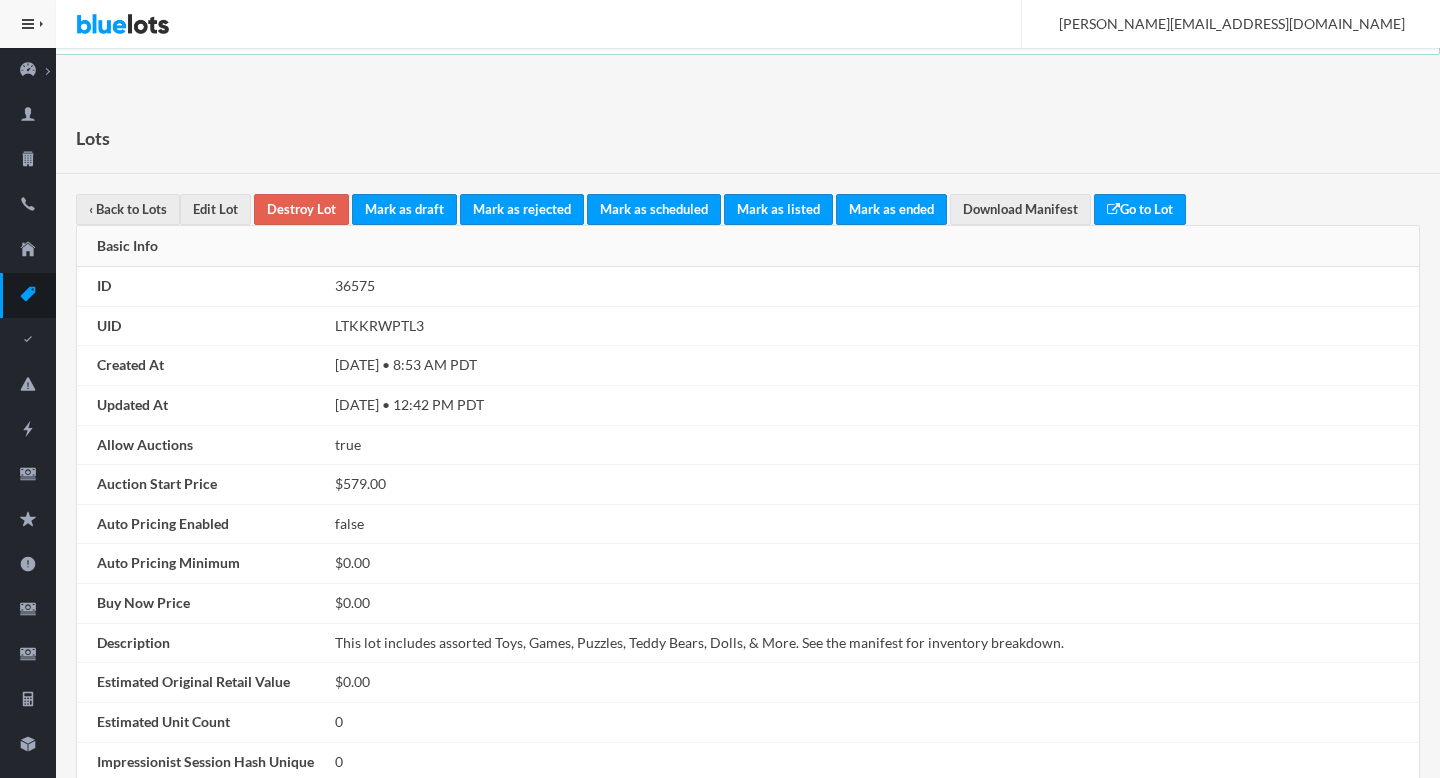 scroll, scrollTop: 0, scrollLeft: 0, axis: both 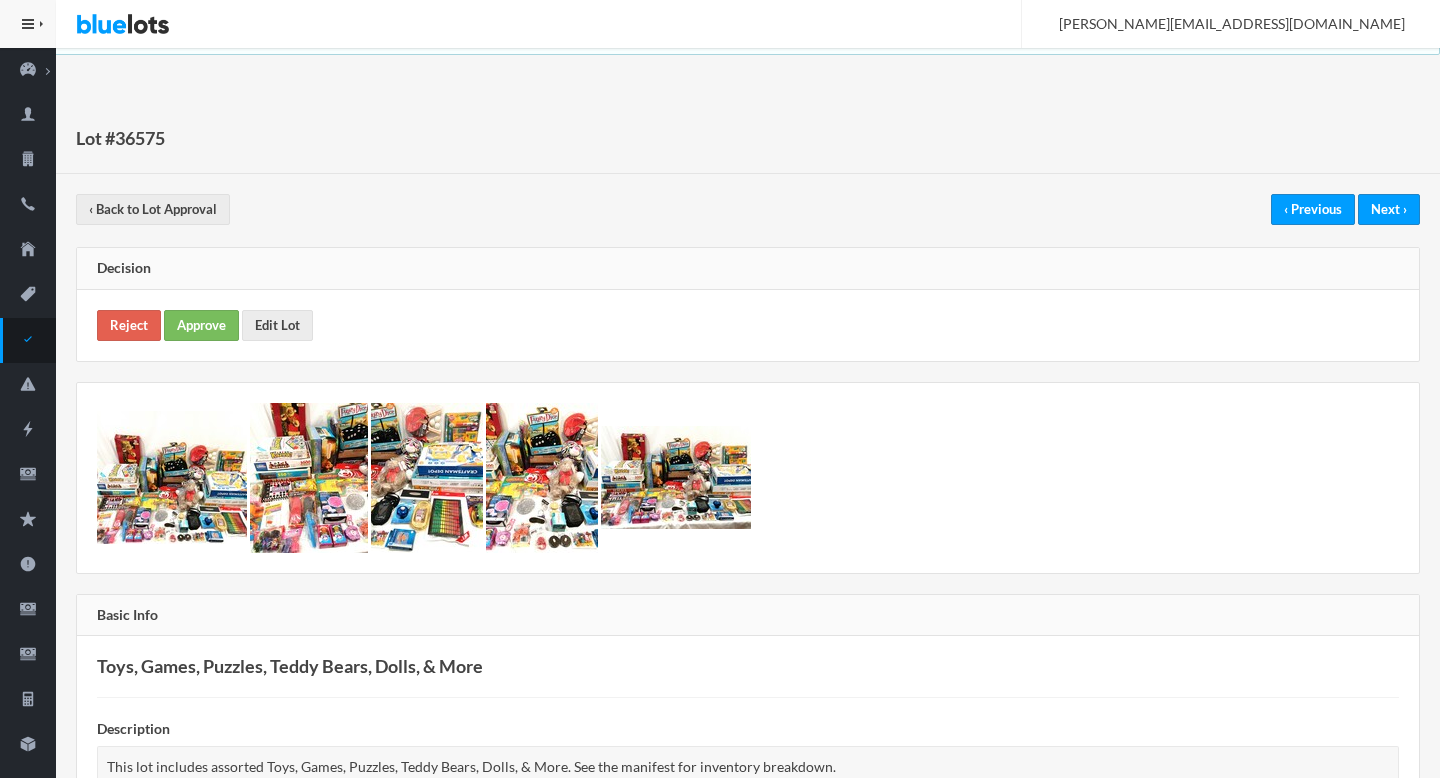 click on "Reject
Approve
Edit Lot" at bounding box center [748, 325] 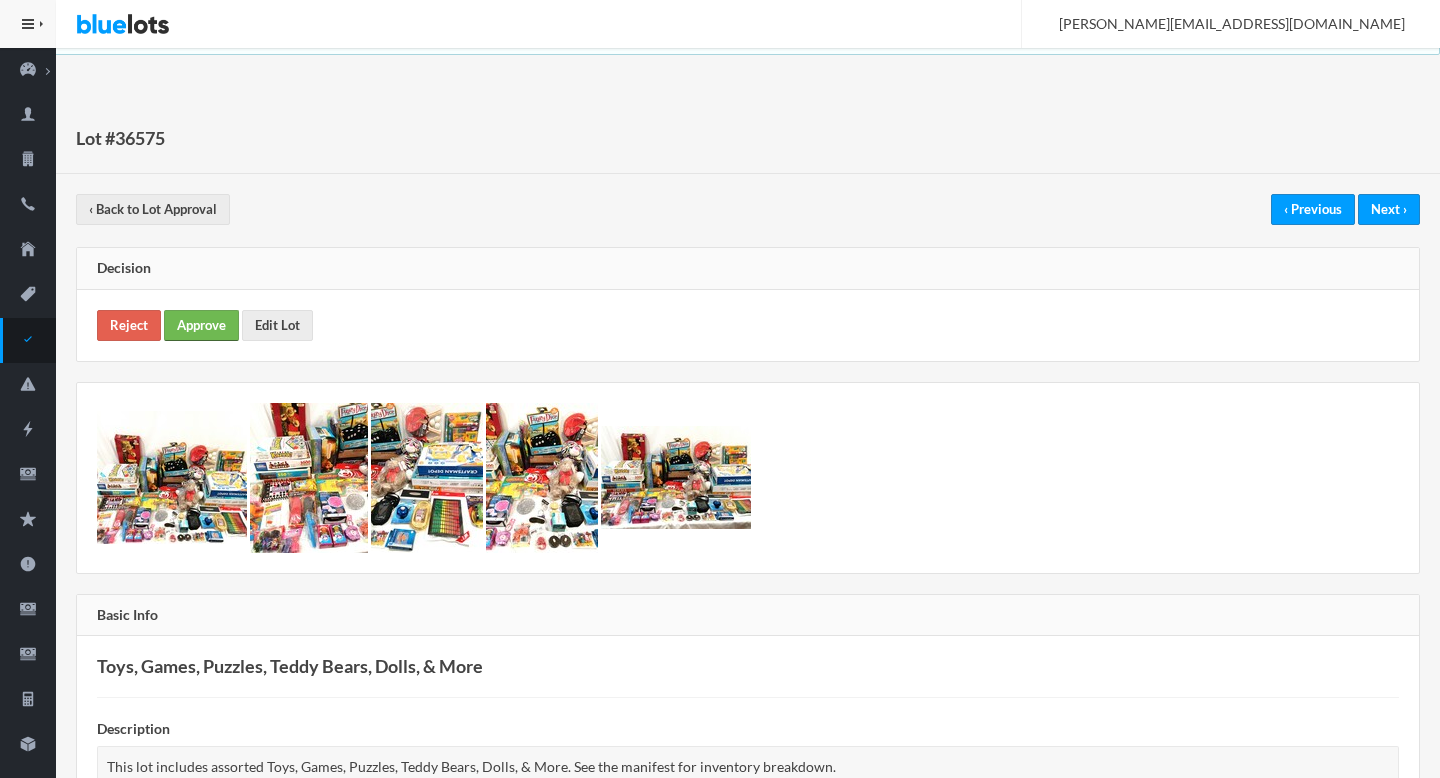 click on "Approve" at bounding box center (201, 325) 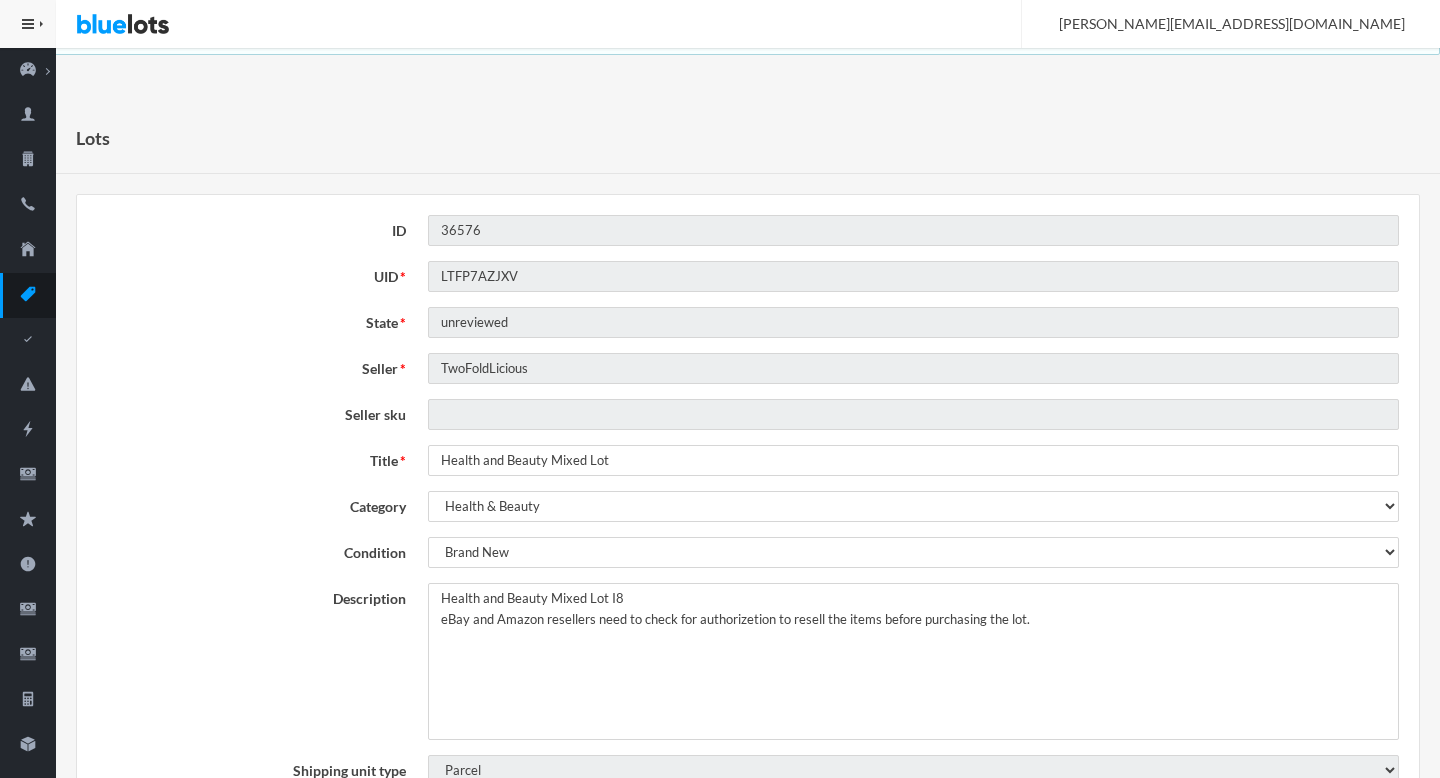 scroll, scrollTop: 0, scrollLeft: 0, axis: both 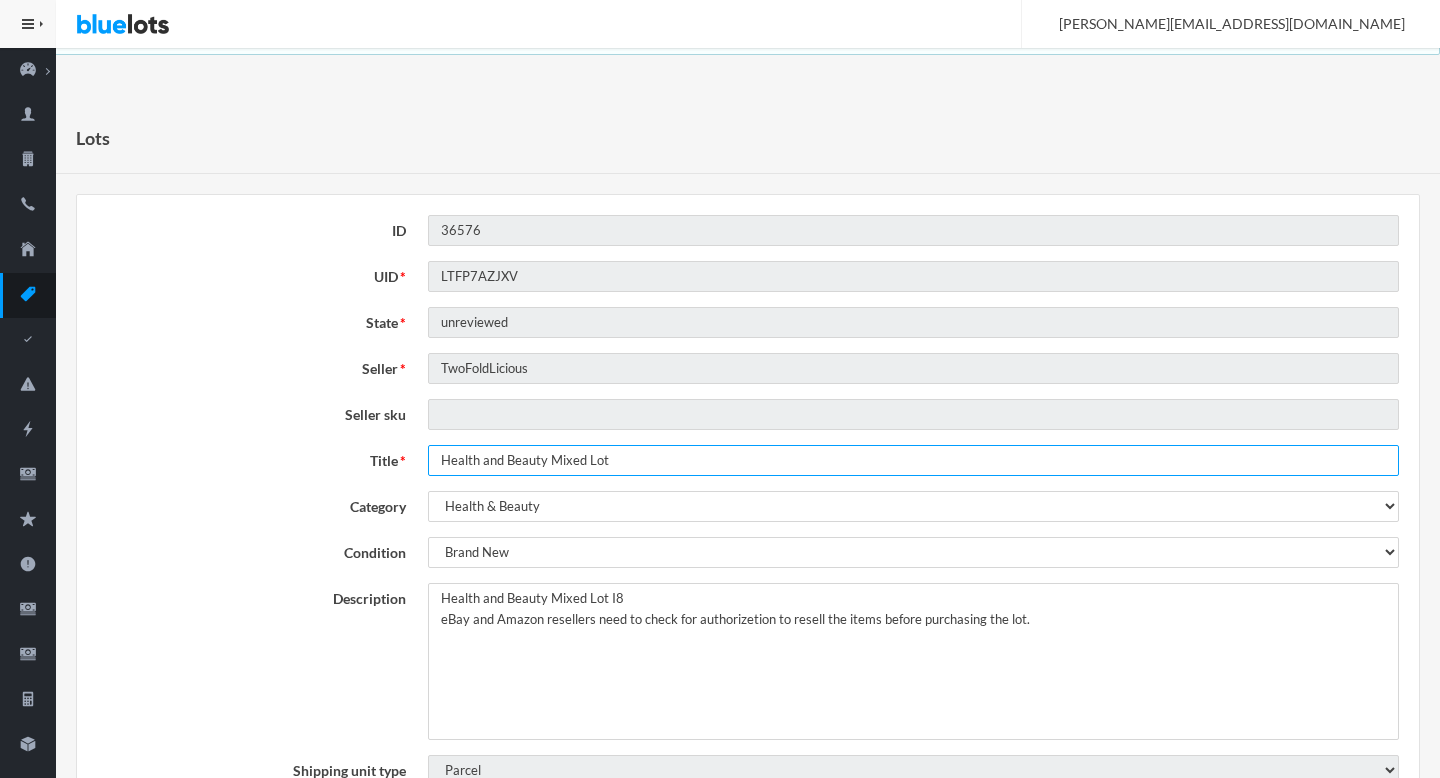 click on "Health and Beauty Mixed Lot" at bounding box center (913, 460) 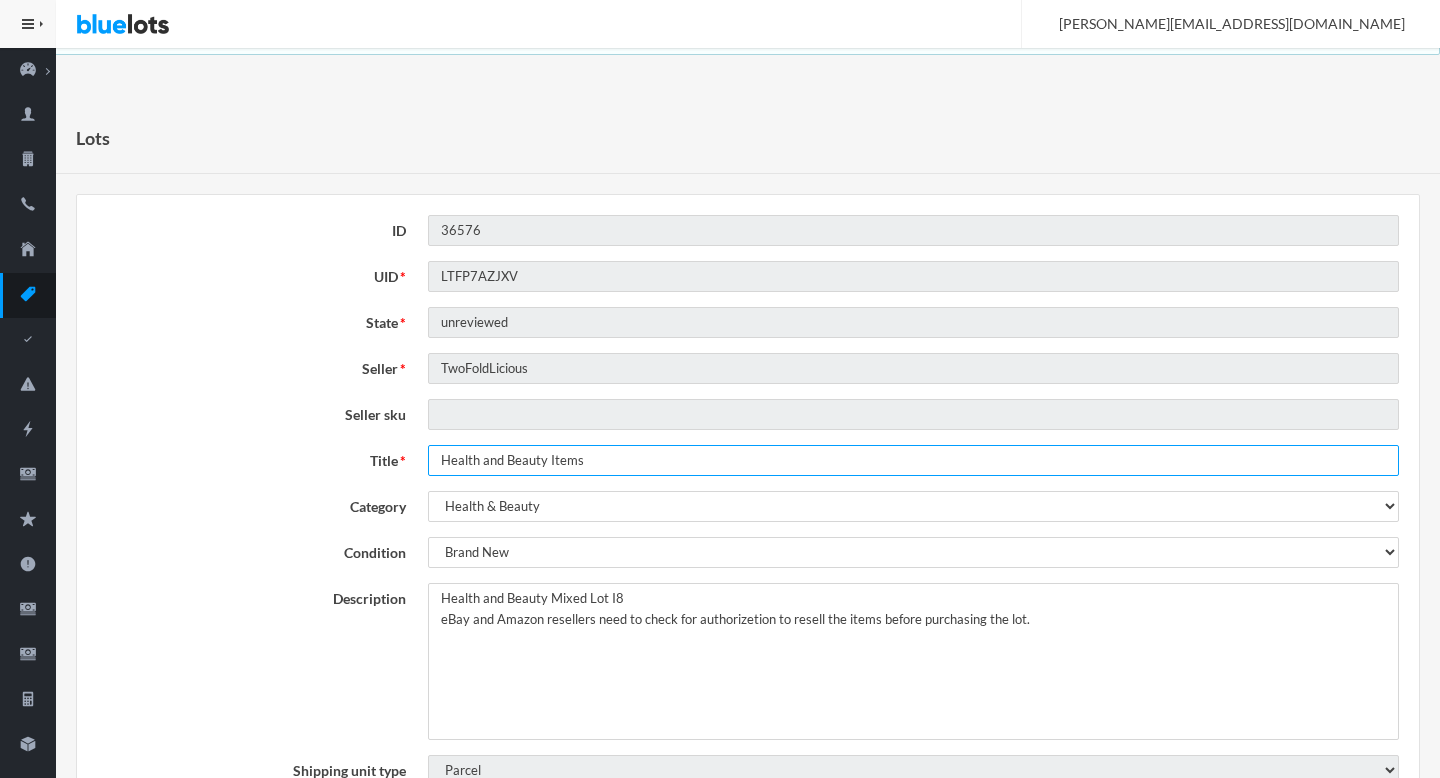 type on "Health and Beauty Items" 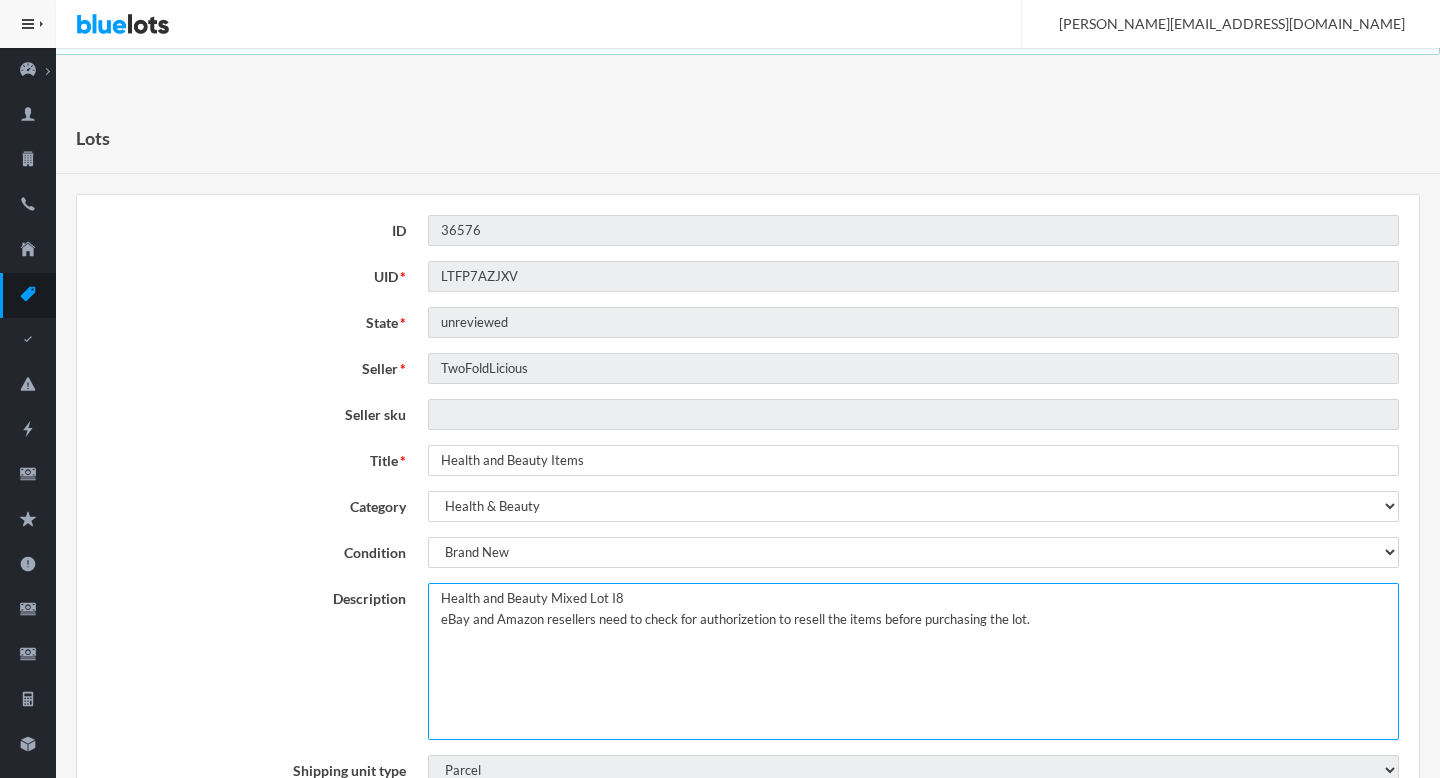 click on "Health and Beauty Mixed Lot I8
eBay and Amazon resellers need to check for authorizetion to resell the items before purchasing the lot." at bounding box center (913, 661) 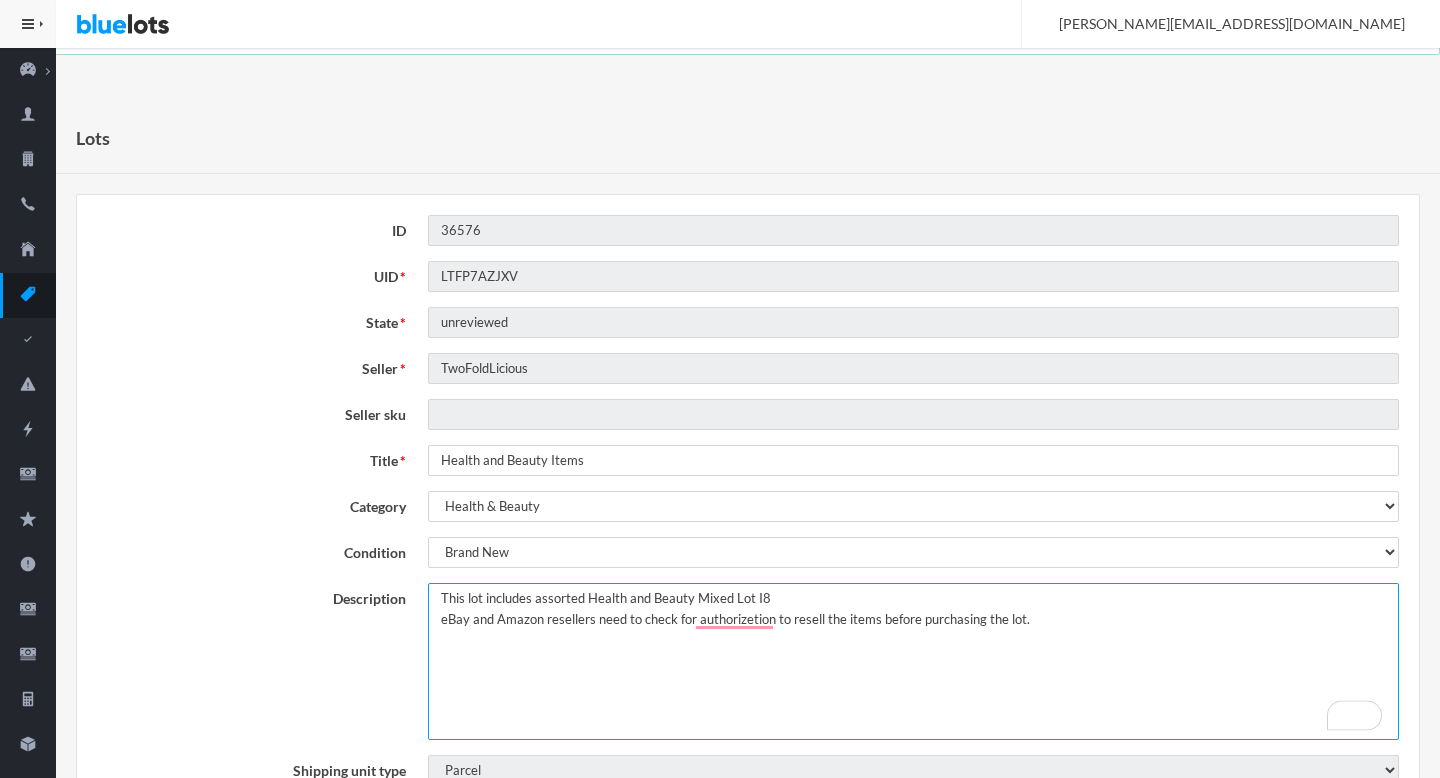 click on "Health and Beauty Mixed Lot I8
eBay and Amazon resellers need to check for authorizetion to resell the items before purchasing the lot." at bounding box center (913, 661) 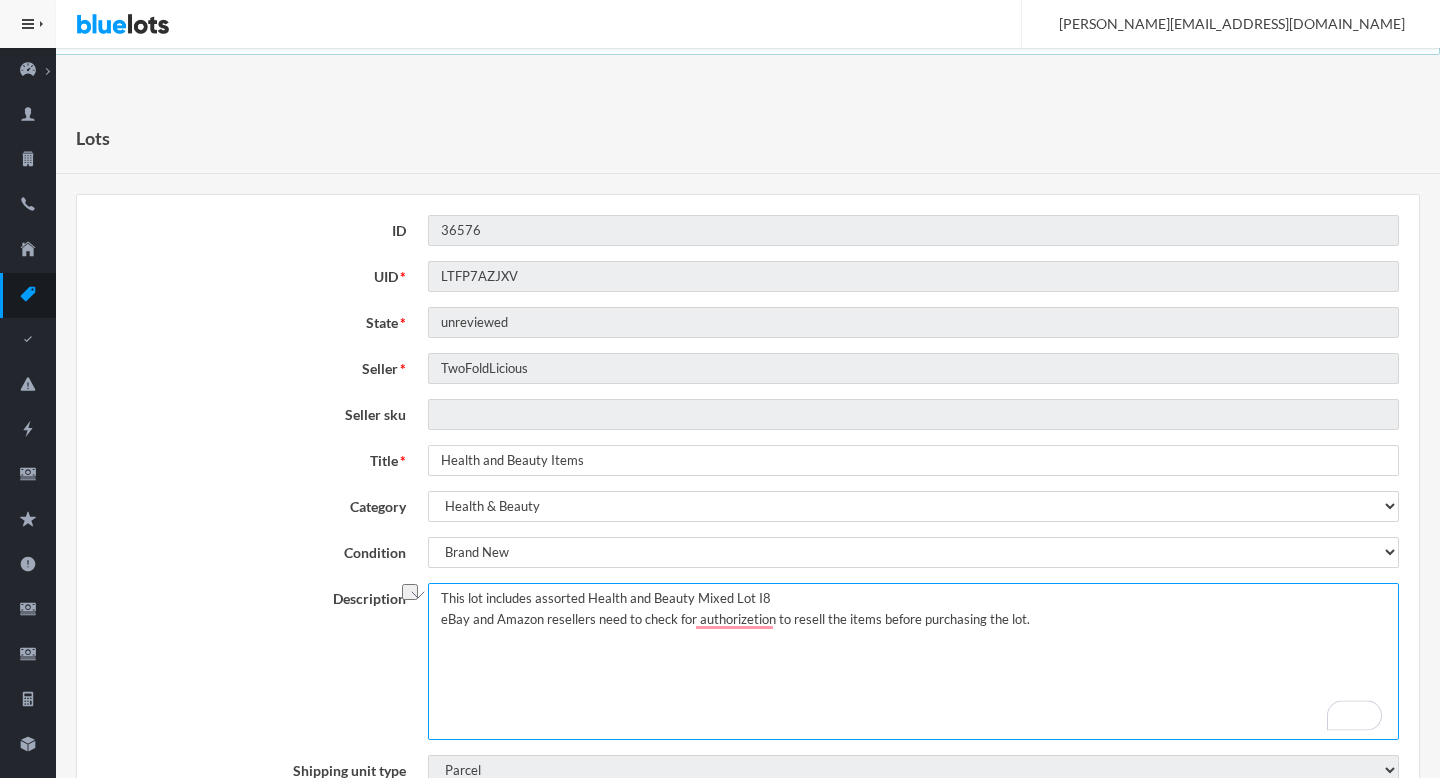 drag, startPoint x: 716, startPoint y: 598, endPoint x: 761, endPoint y: 595, distance: 45.099888 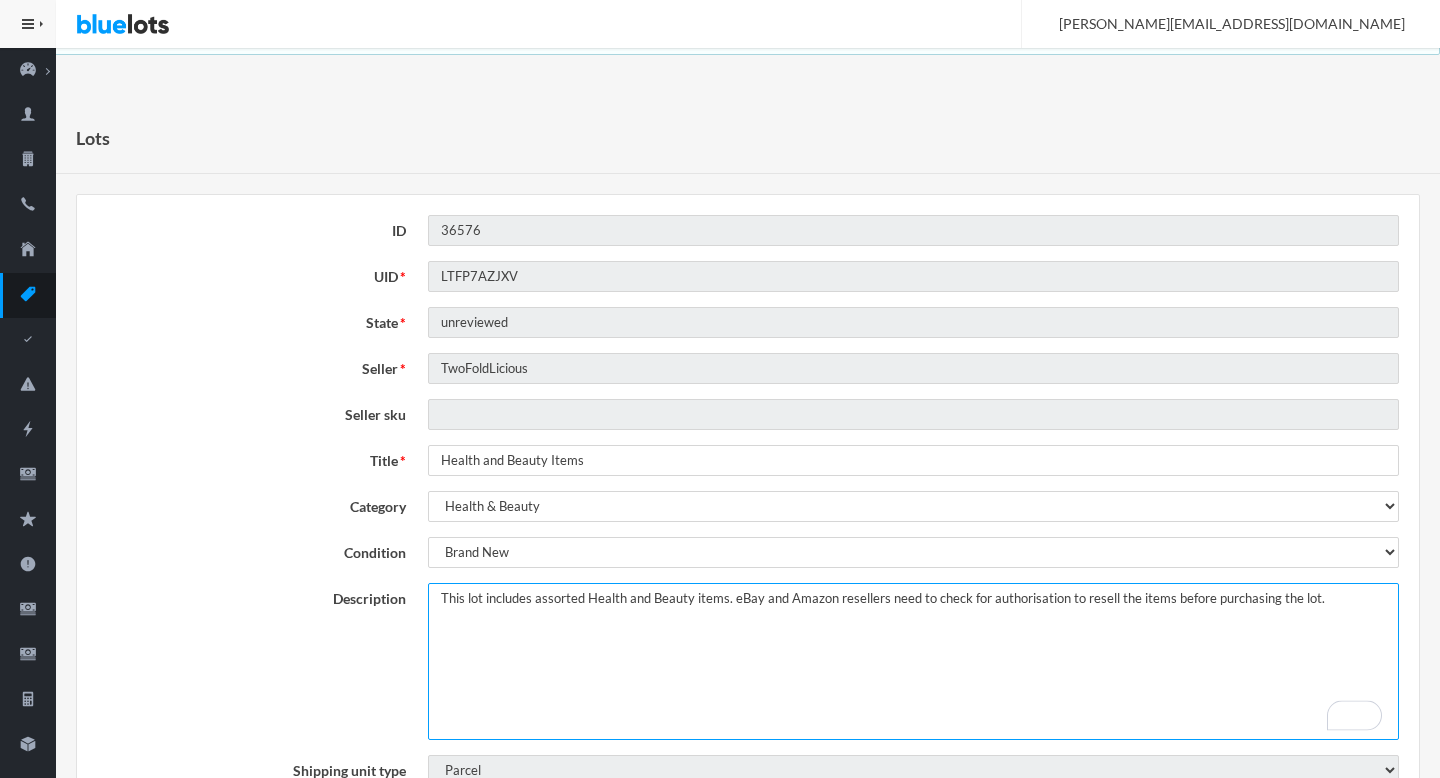 type on "This lot includes assorted Health and Beauty items. eBay and Amazon resellers need to check for authorisation to resell the items before purchasing the lot." 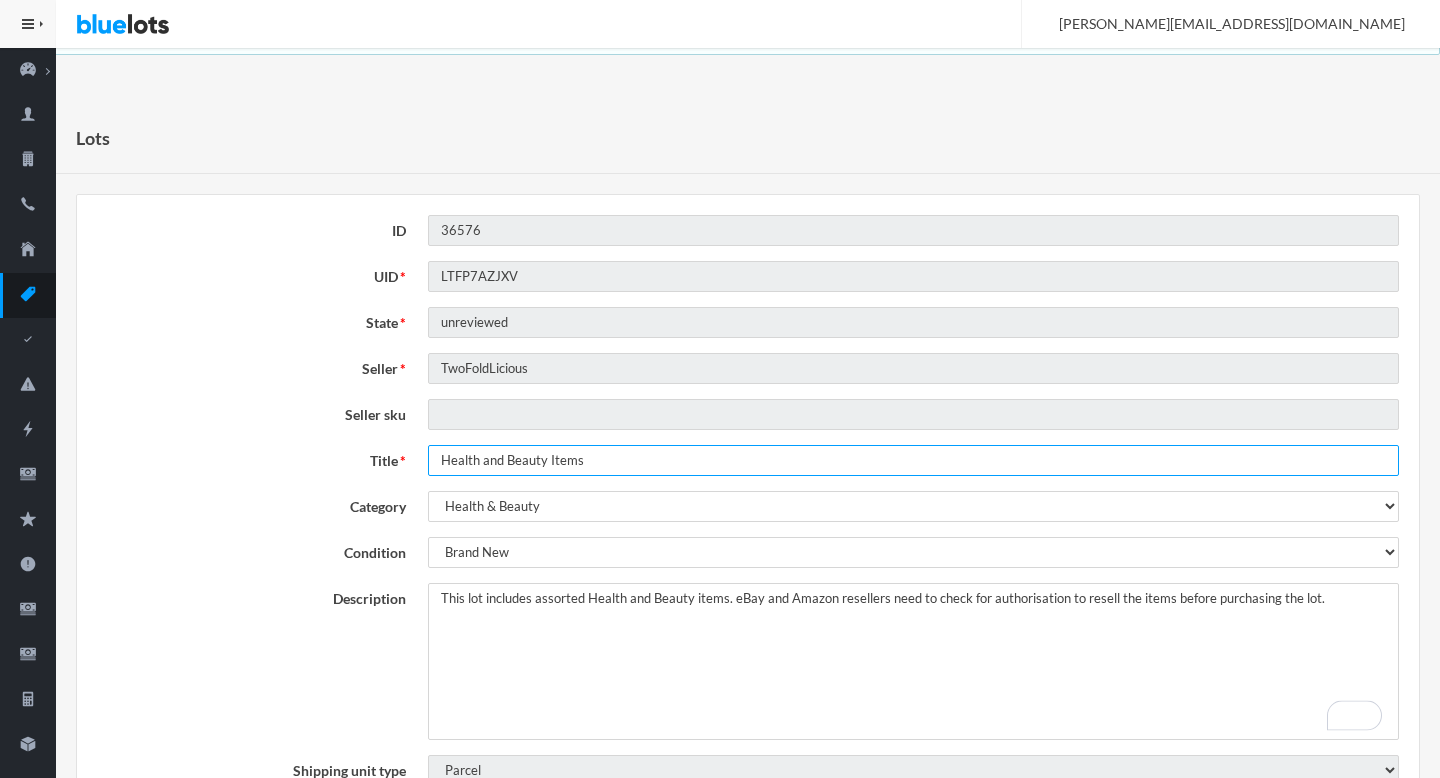 click on "Health and Beauty Items" at bounding box center [913, 460] 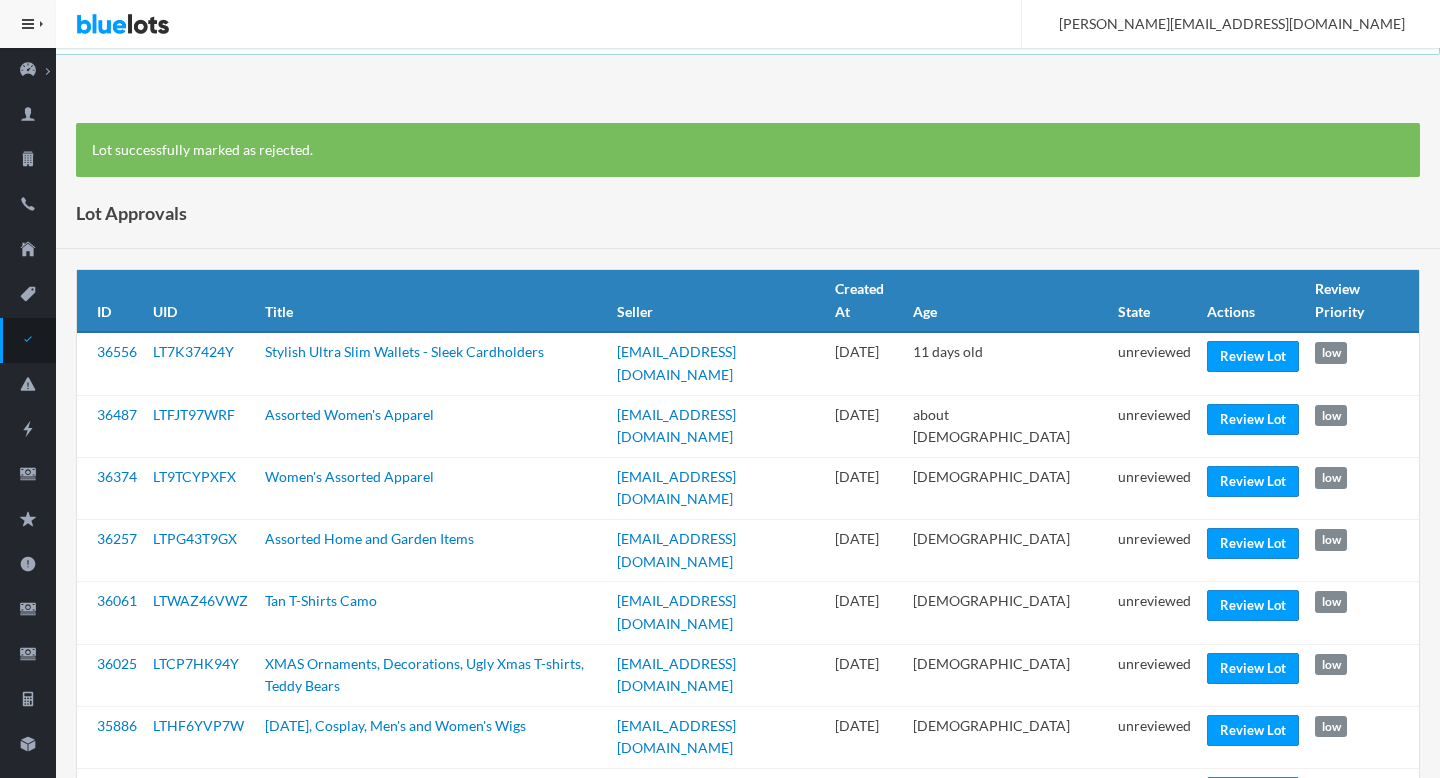 scroll, scrollTop: 0, scrollLeft: 0, axis: both 